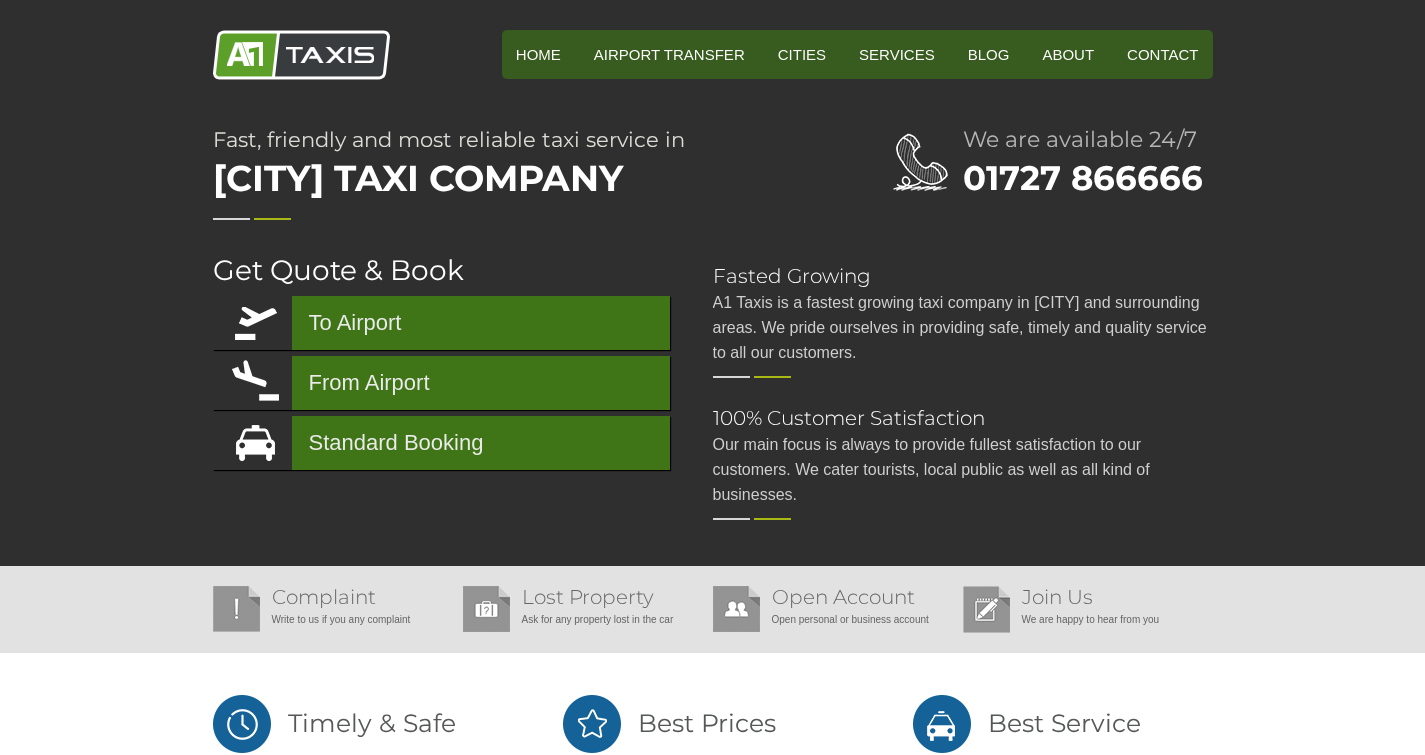 scroll, scrollTop: 0, scrollLeft: 0, axis: both 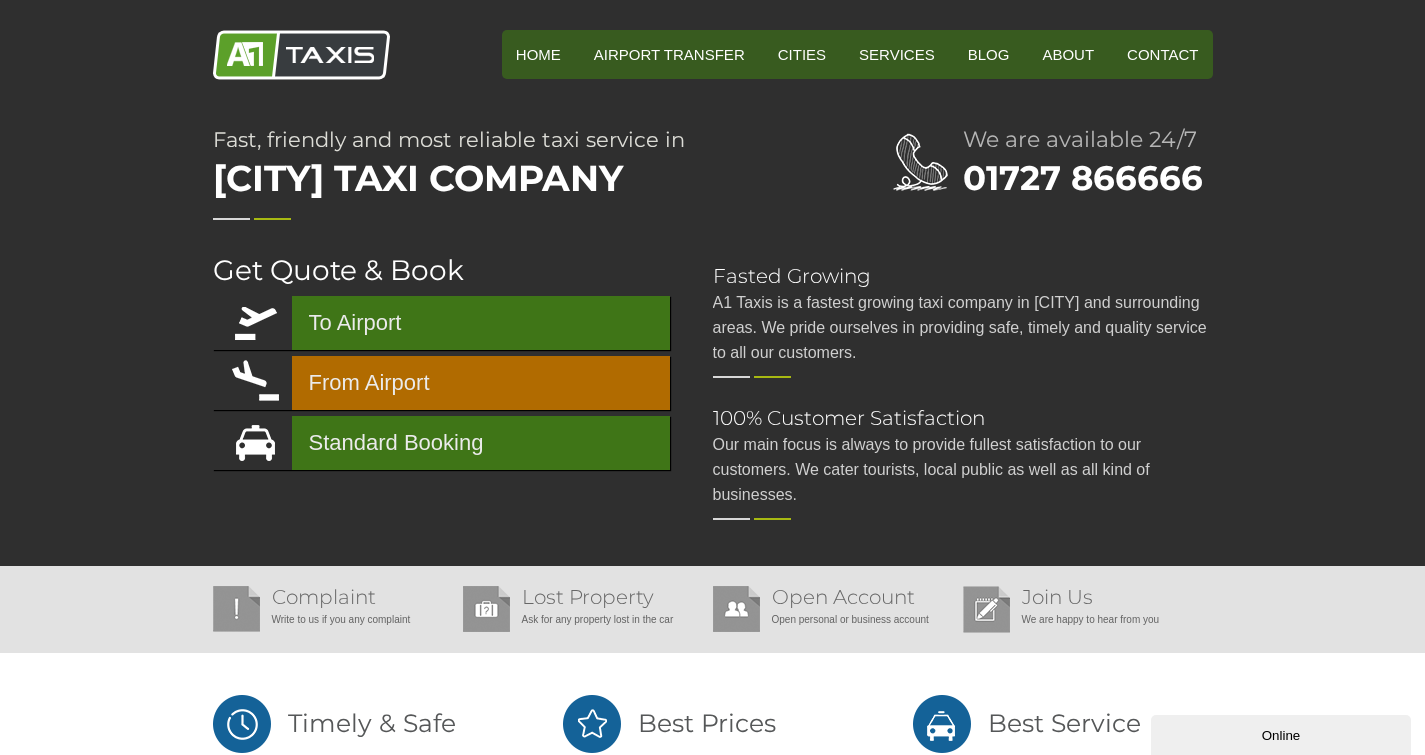 click on "From Airport" at bounding box center [441, 383] 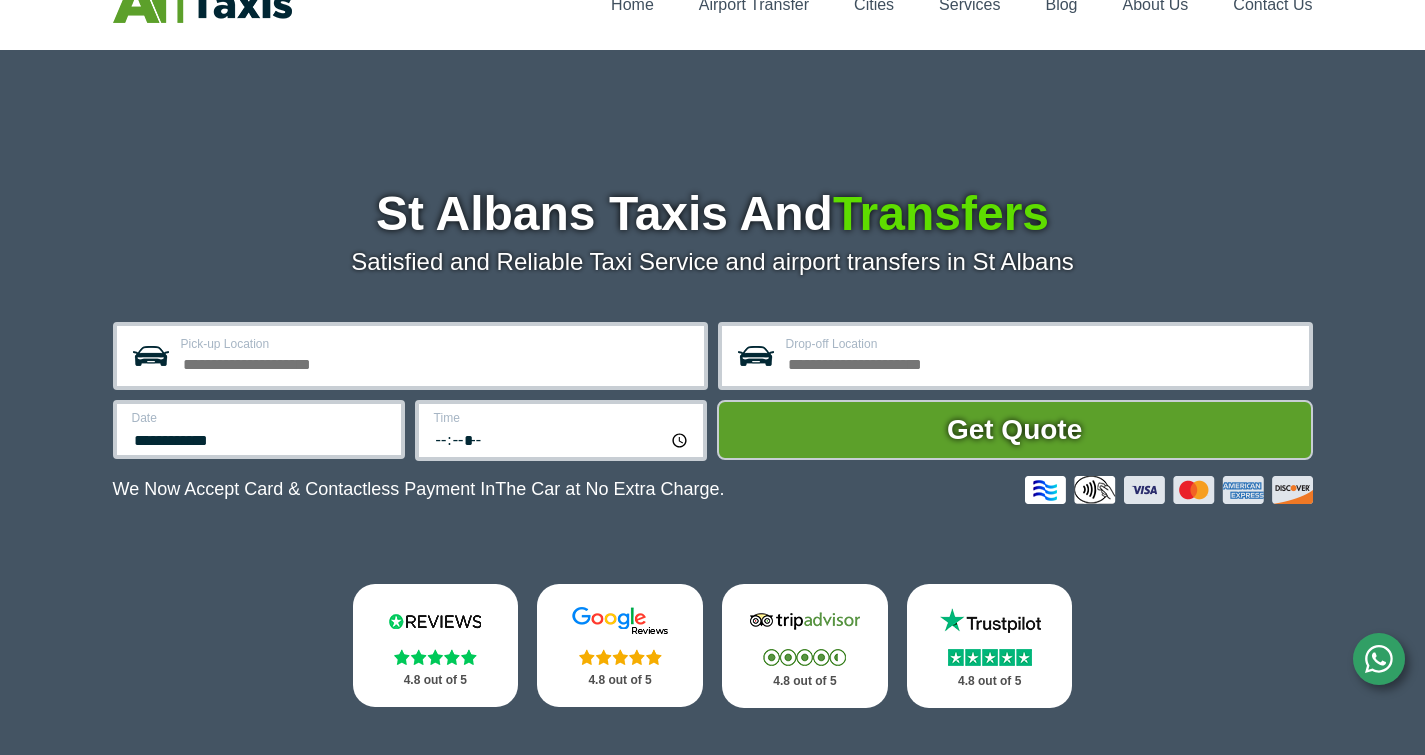 scroll, scrollTop: 100, scrollLeft: 0, axis: vertical 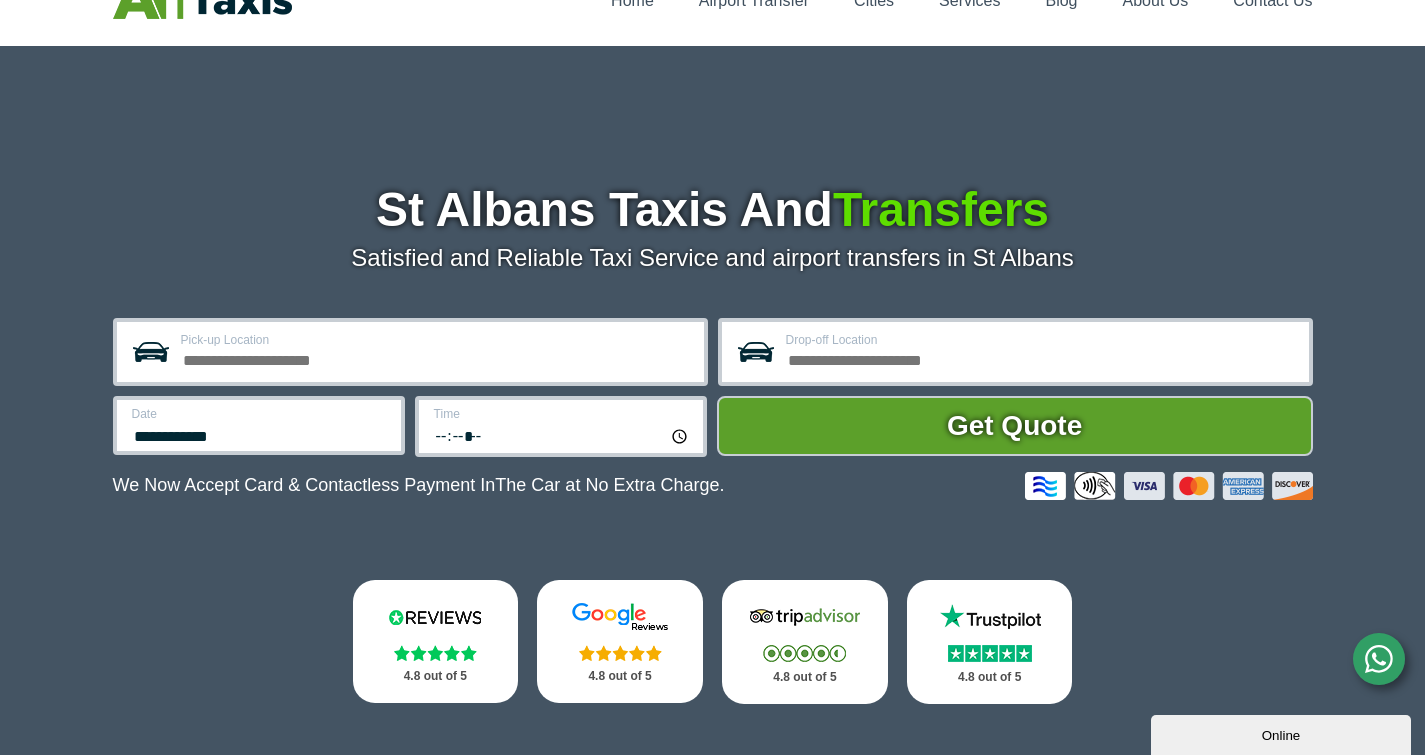 click on "Pick-up Location" at bounding box center [436, 358] 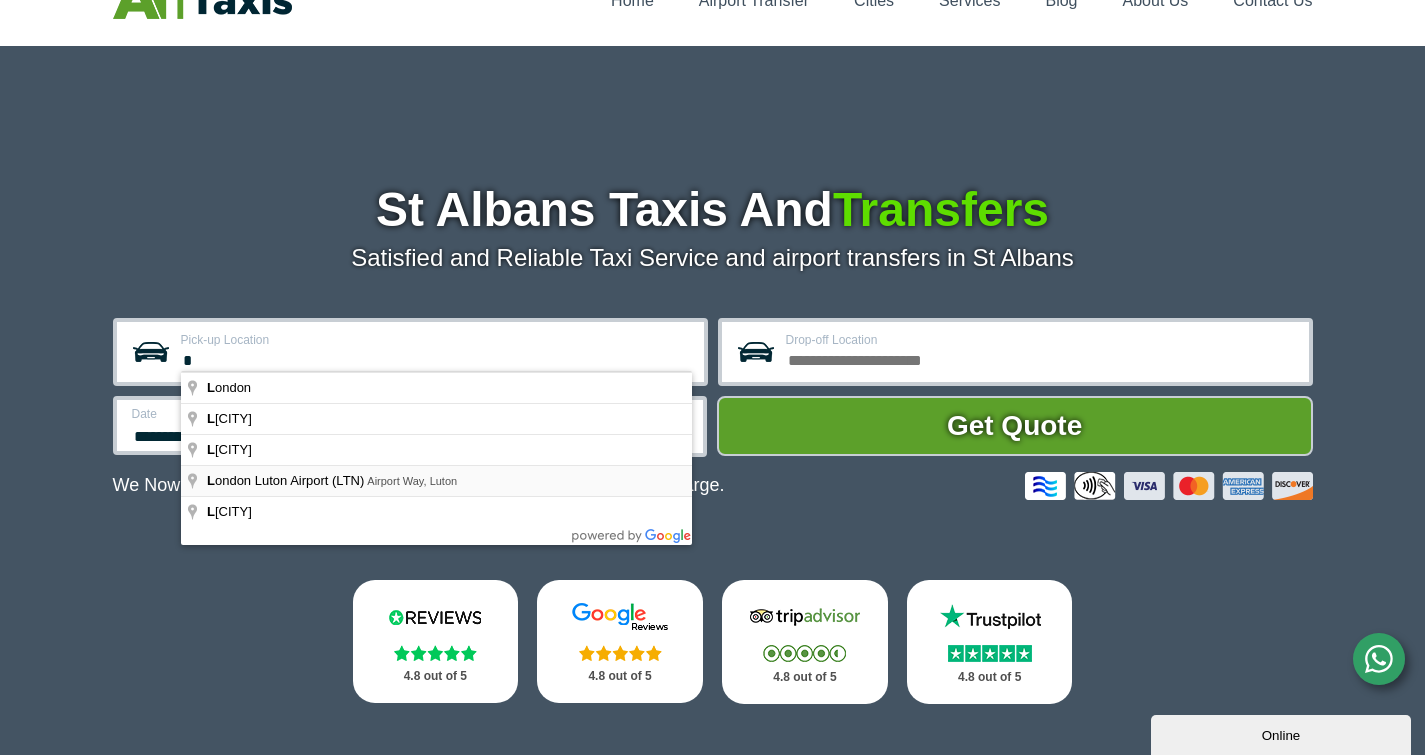 type on "**********" 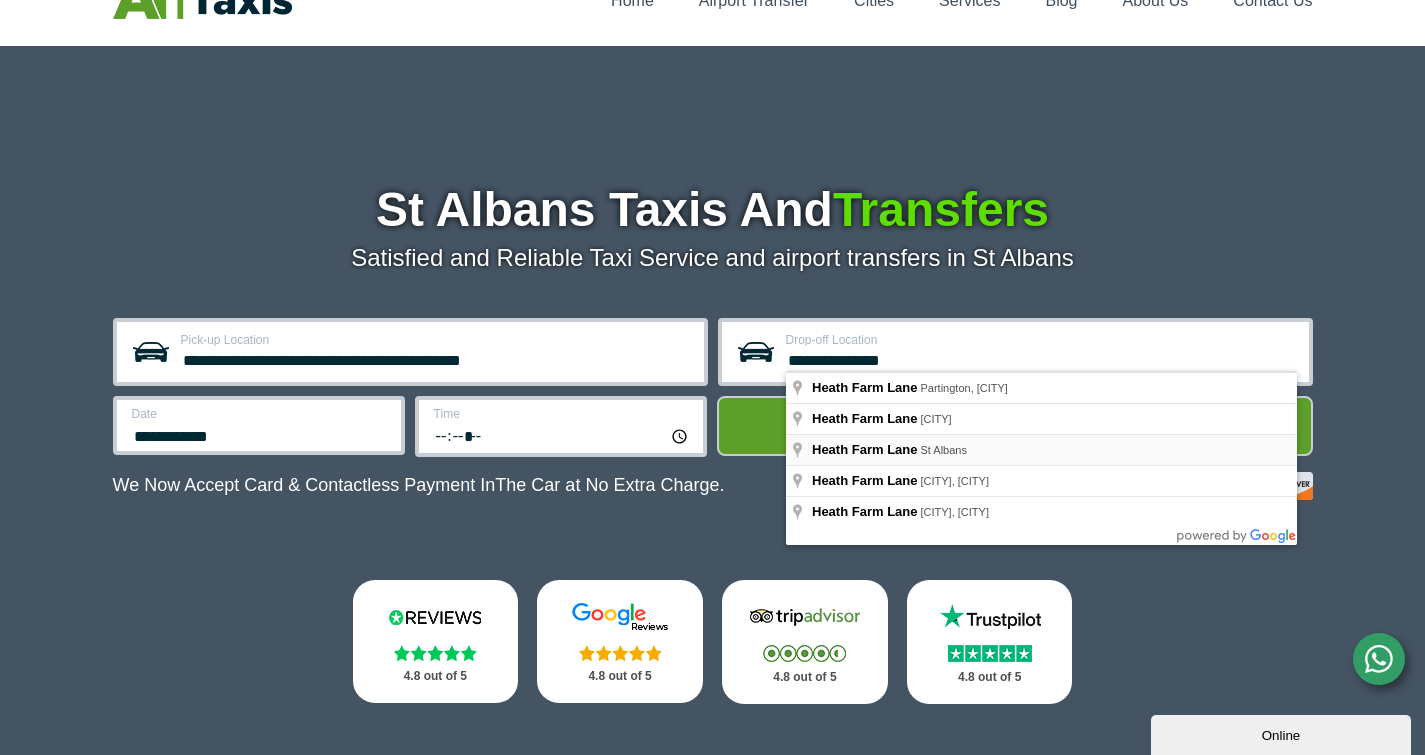 type on "**********" 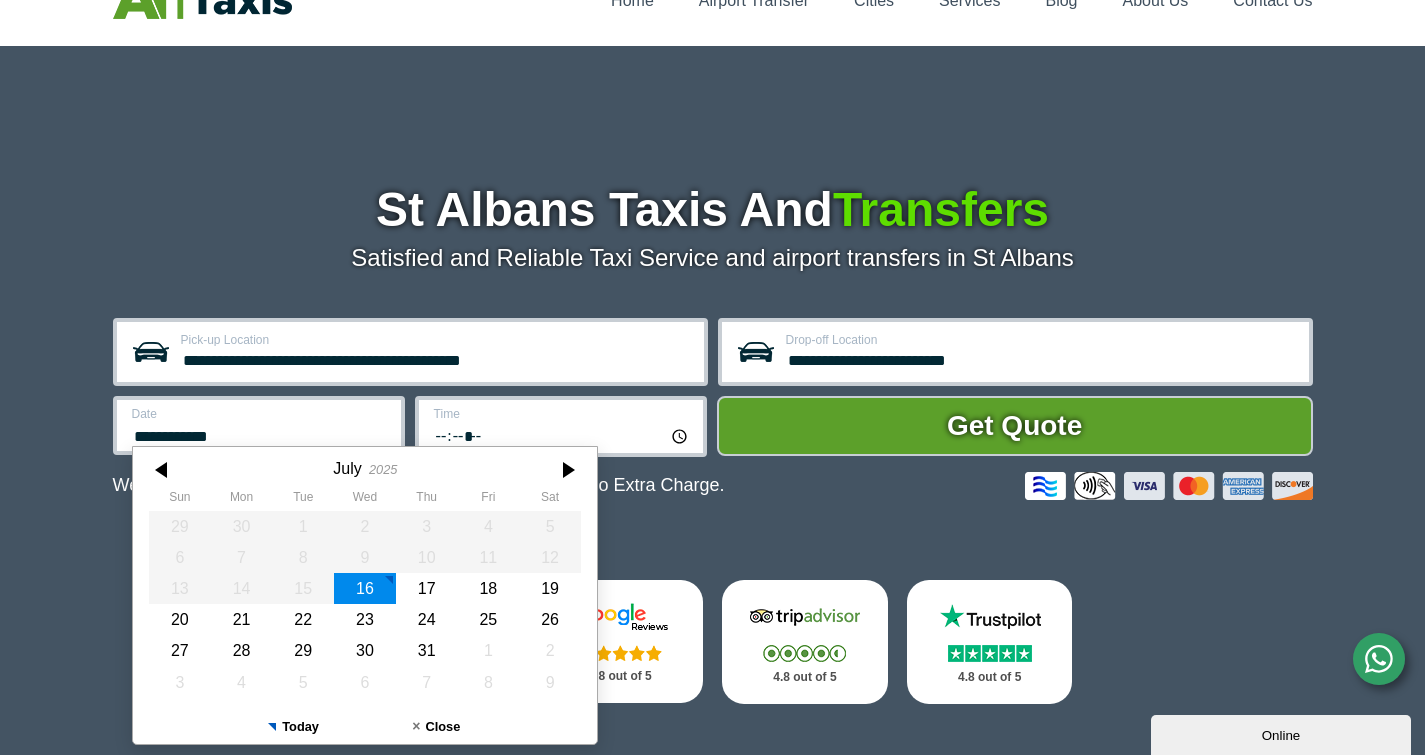 click on "**********" at bounding box center (260, 434) 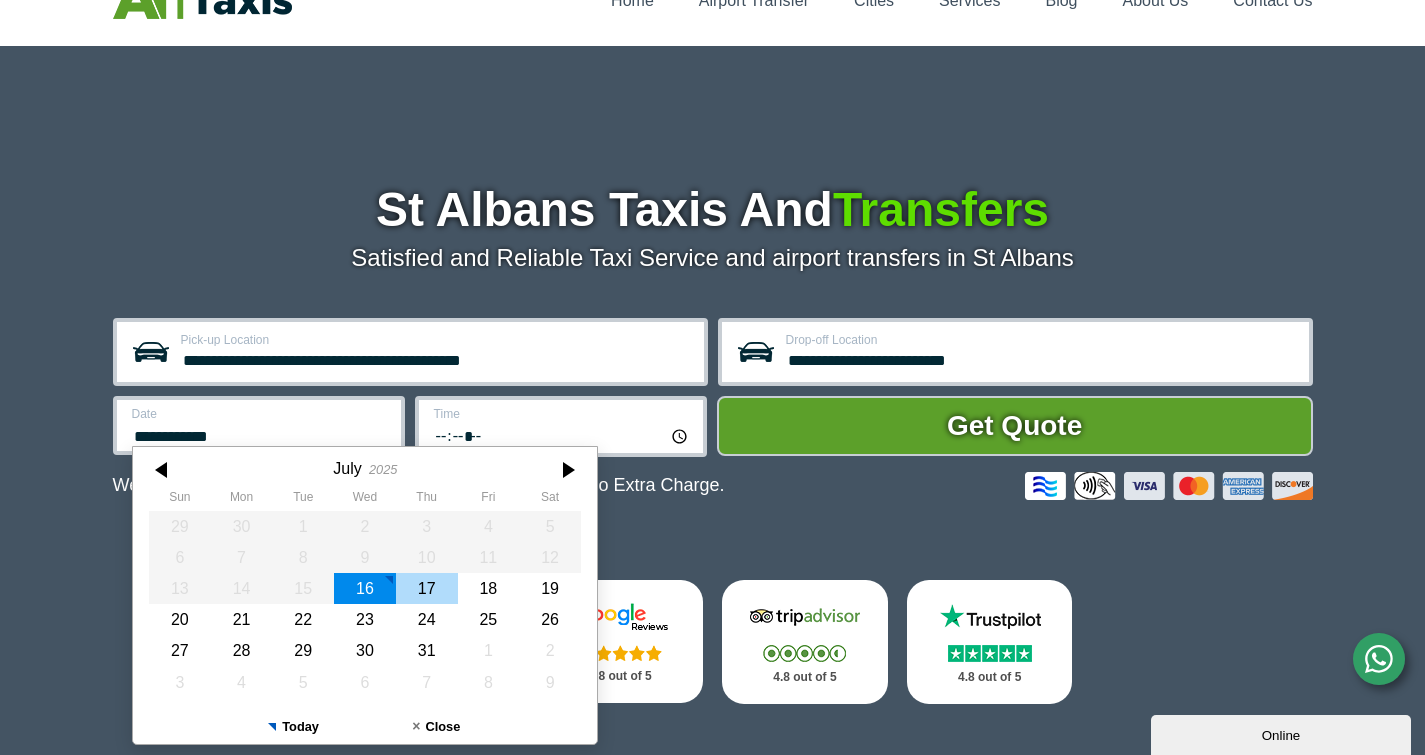 click on "17" at bounding box center [426, 588] 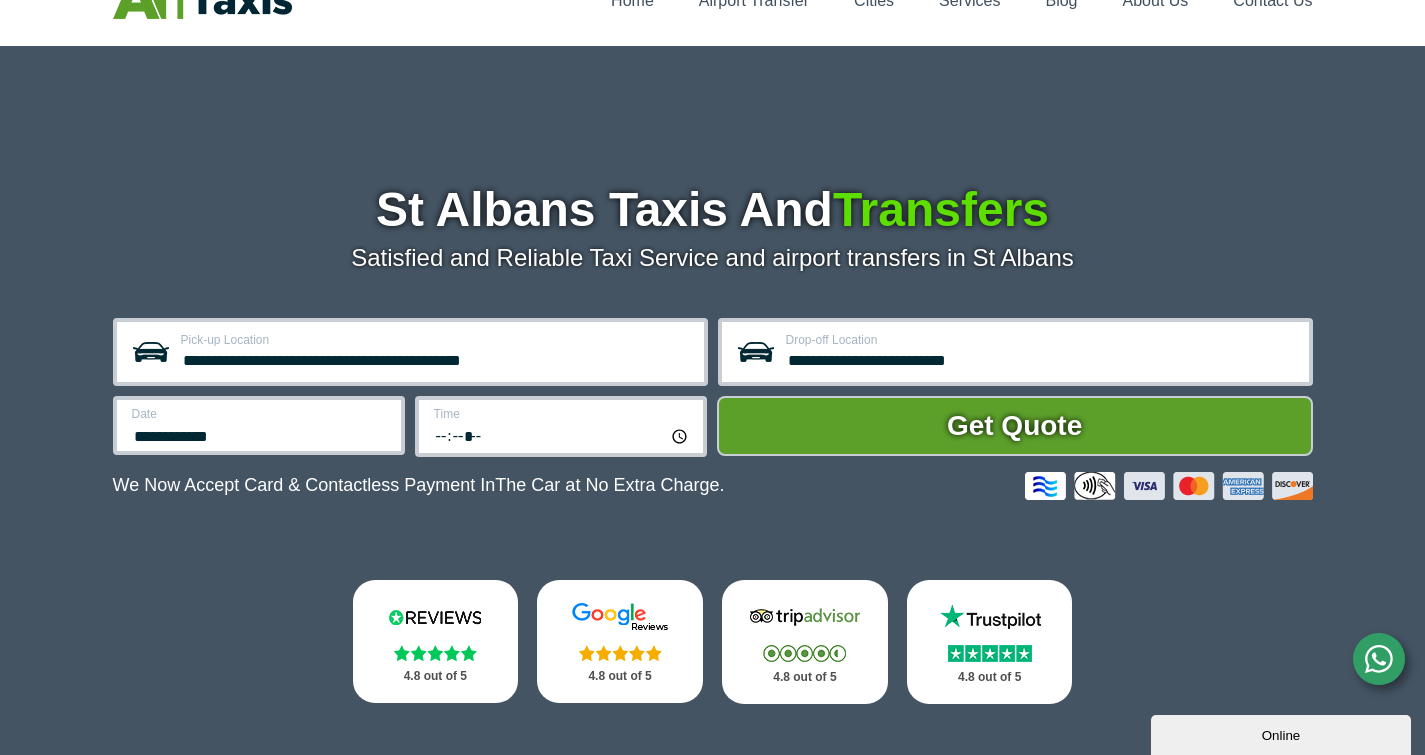 click on "*****" at bounding box center [562, 435] 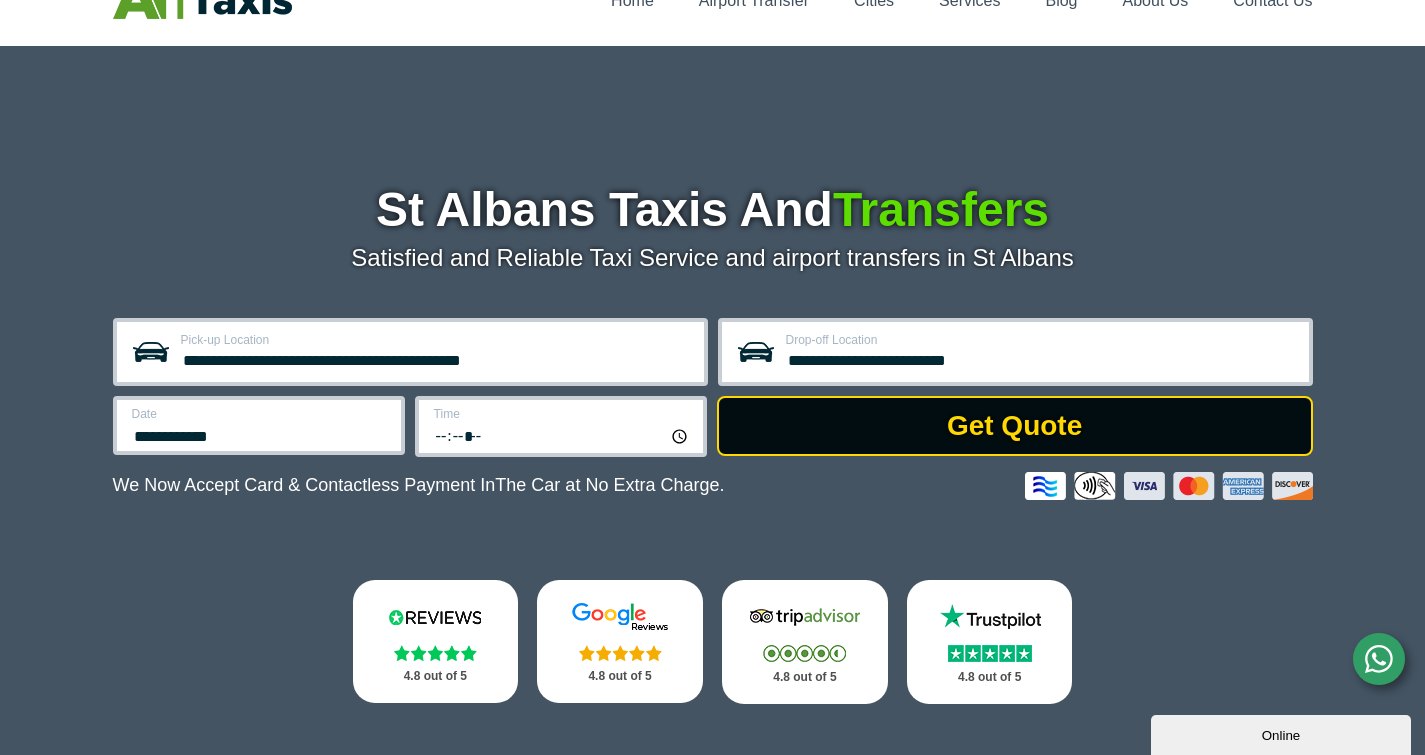 click on "Get Quote" at bounding box center (1015, 426) 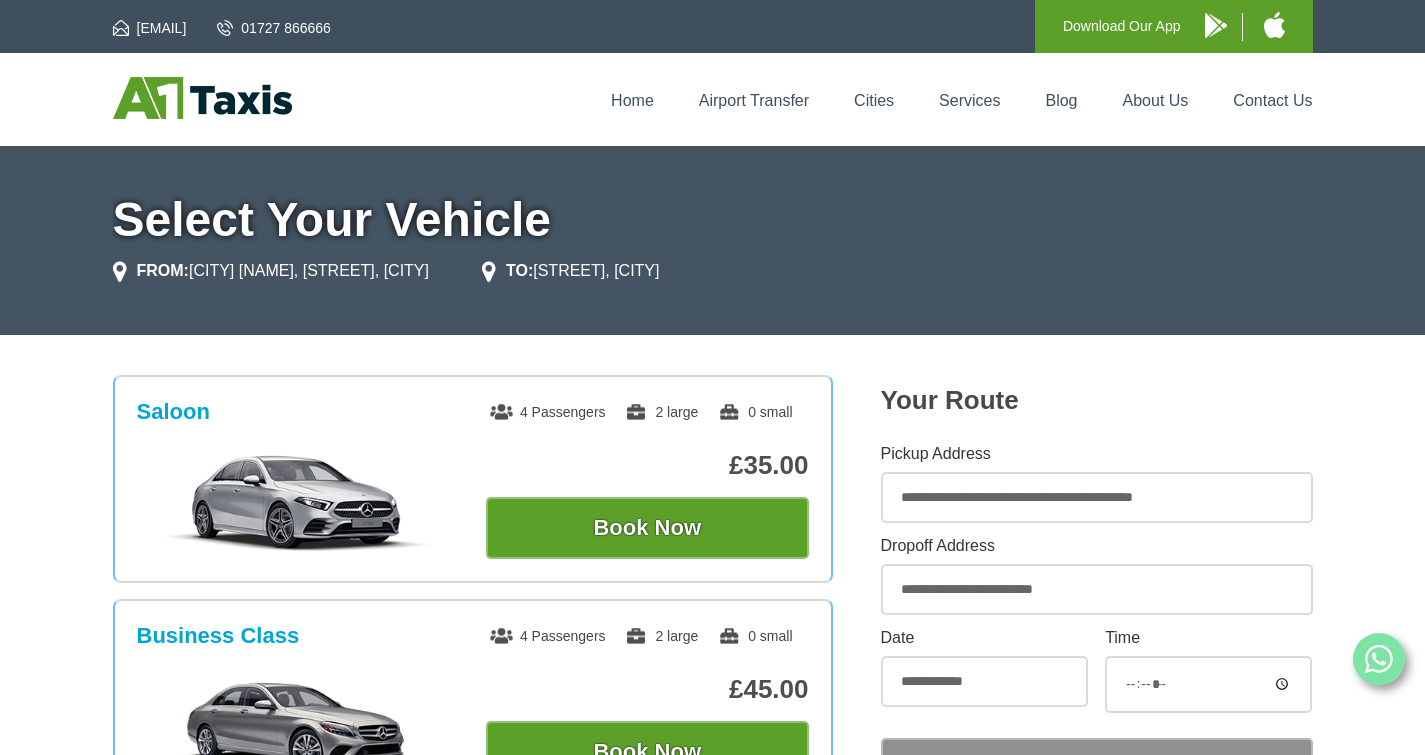scroll, scrollTop: 0, scrollLeft: 0, axis: both 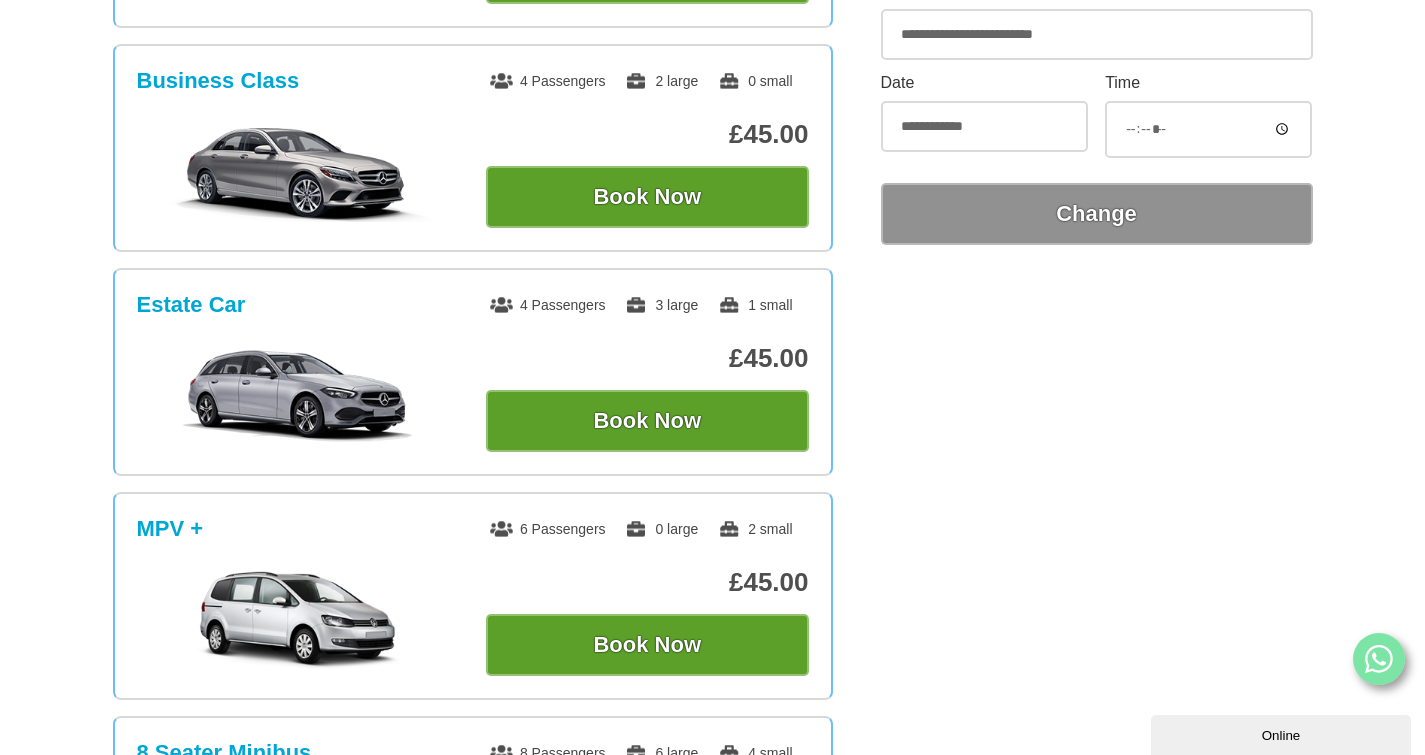 click on "Online" at bounding box center (1281, 735) 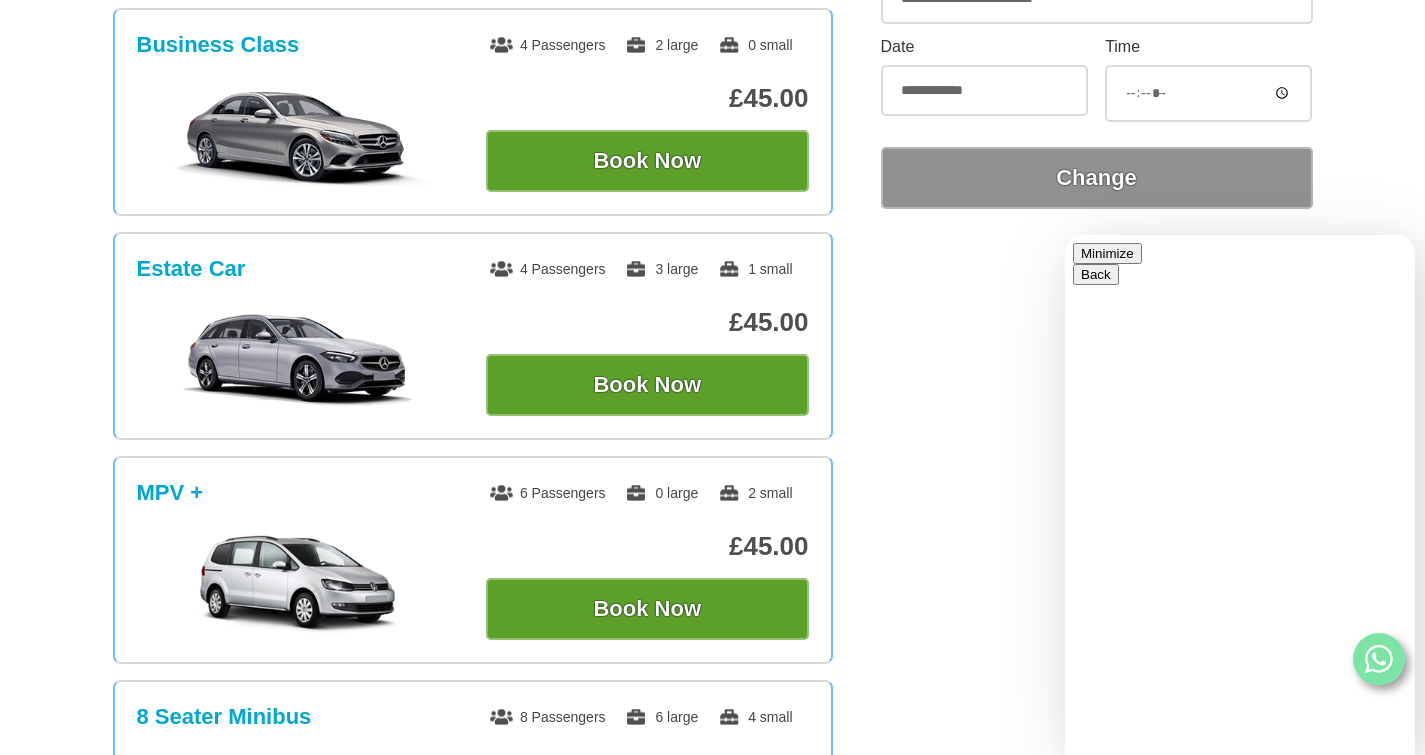 scroll, scrollTop: 496, scrollLeft: 0, axis: vertical 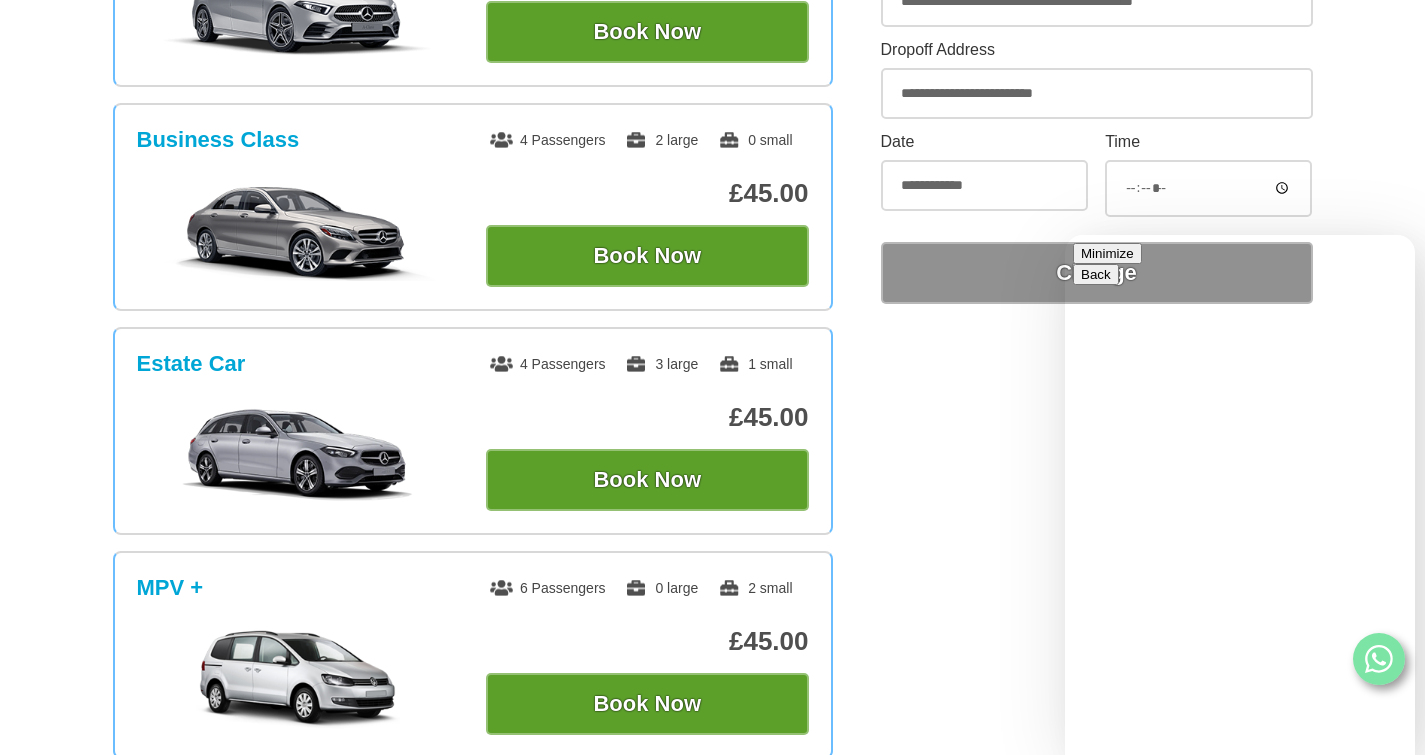 click on "New Conversation   We typically reply in a few minutes" at bounding box center [1240, 881] 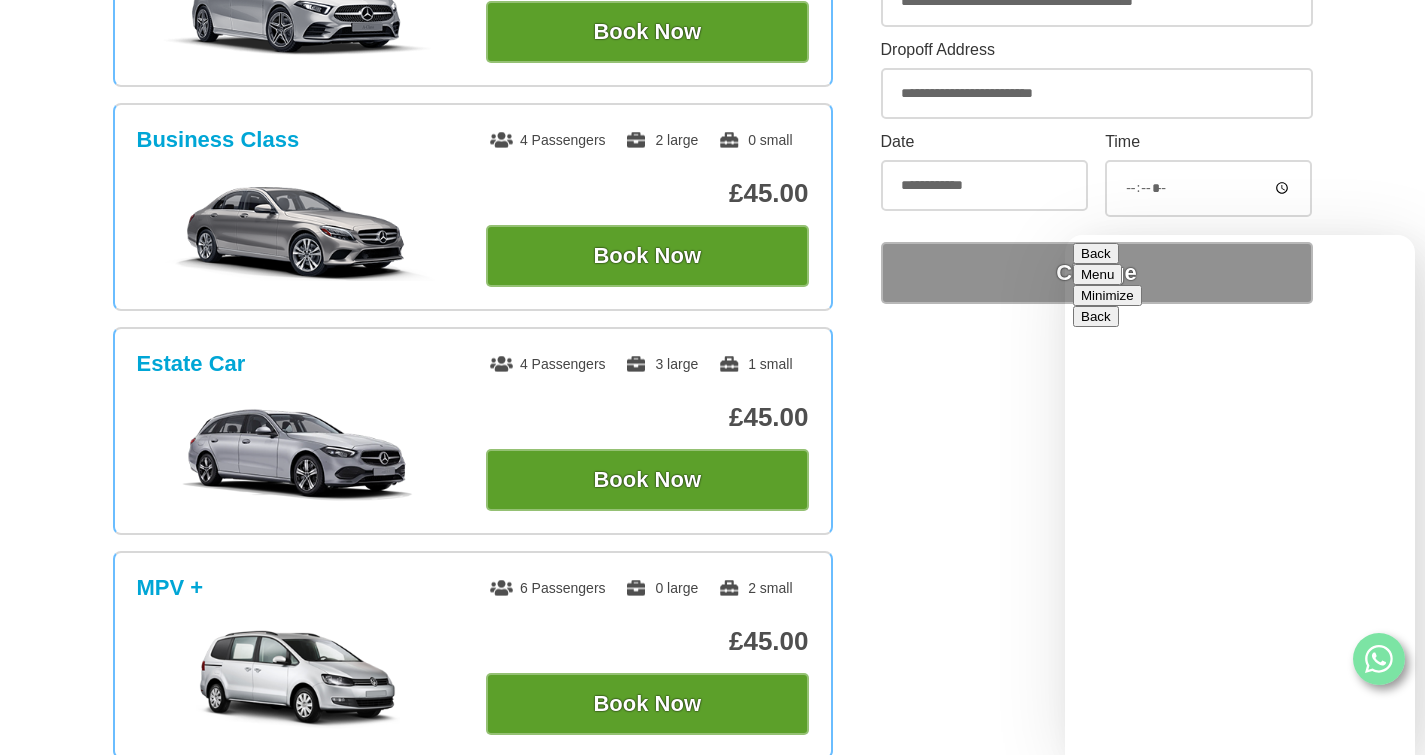 click at bounding box center (1065, 235) 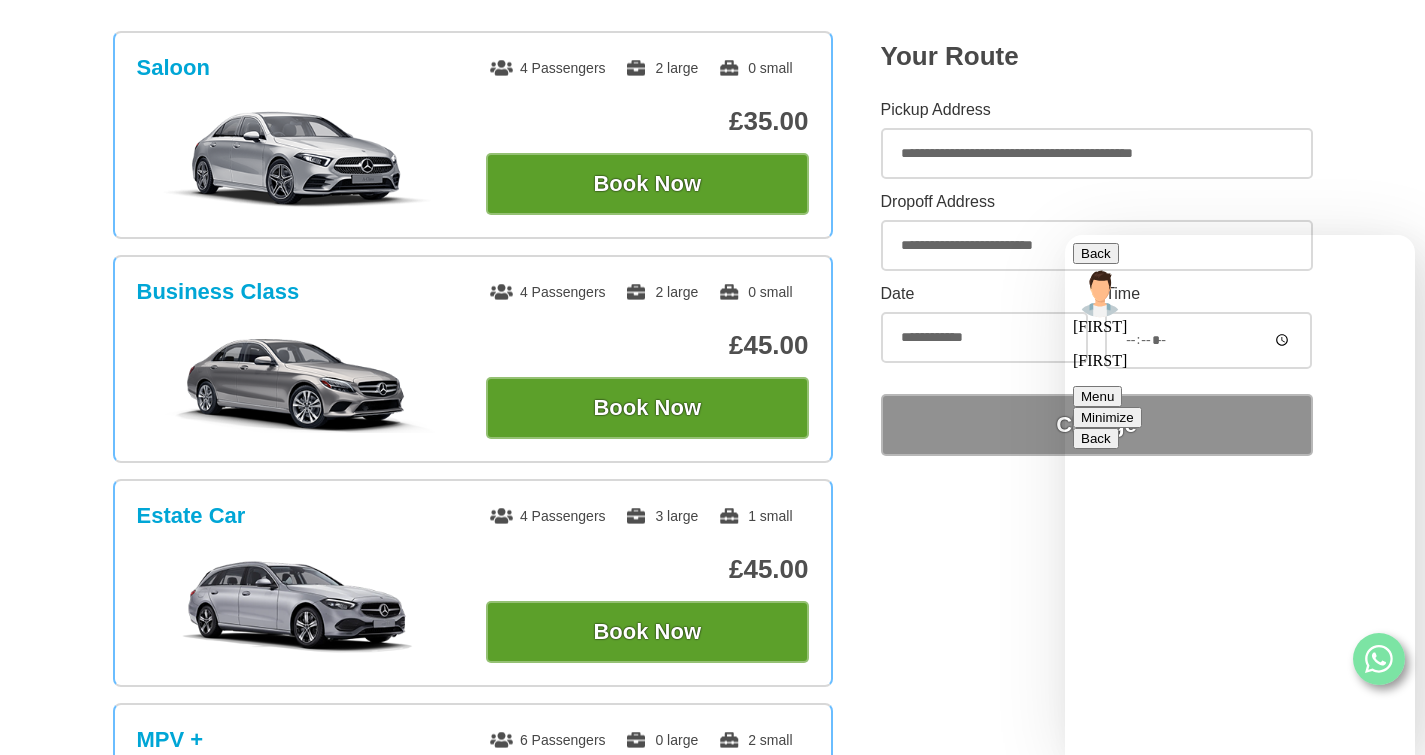 scroll, scrollTop: 528, scrollLeft: 0, axis: vertical 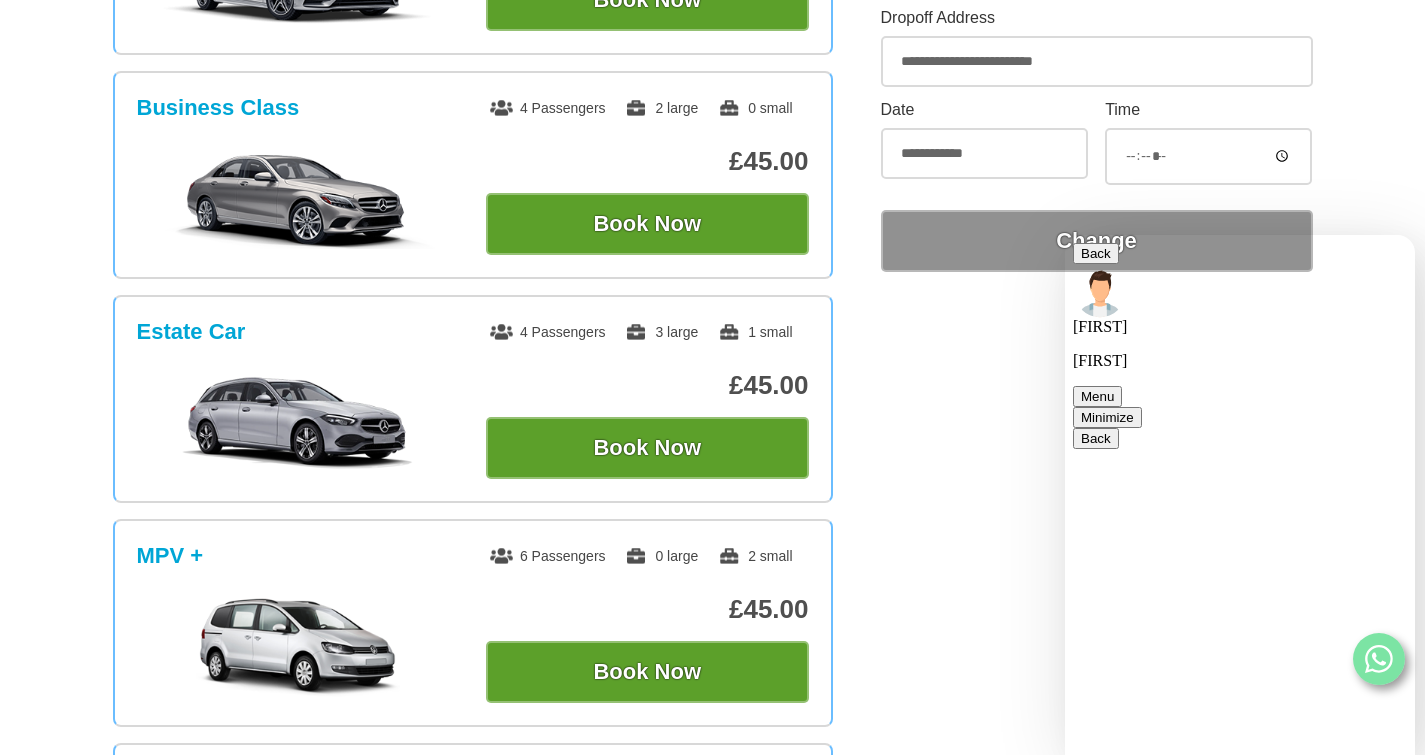 type on "*********" 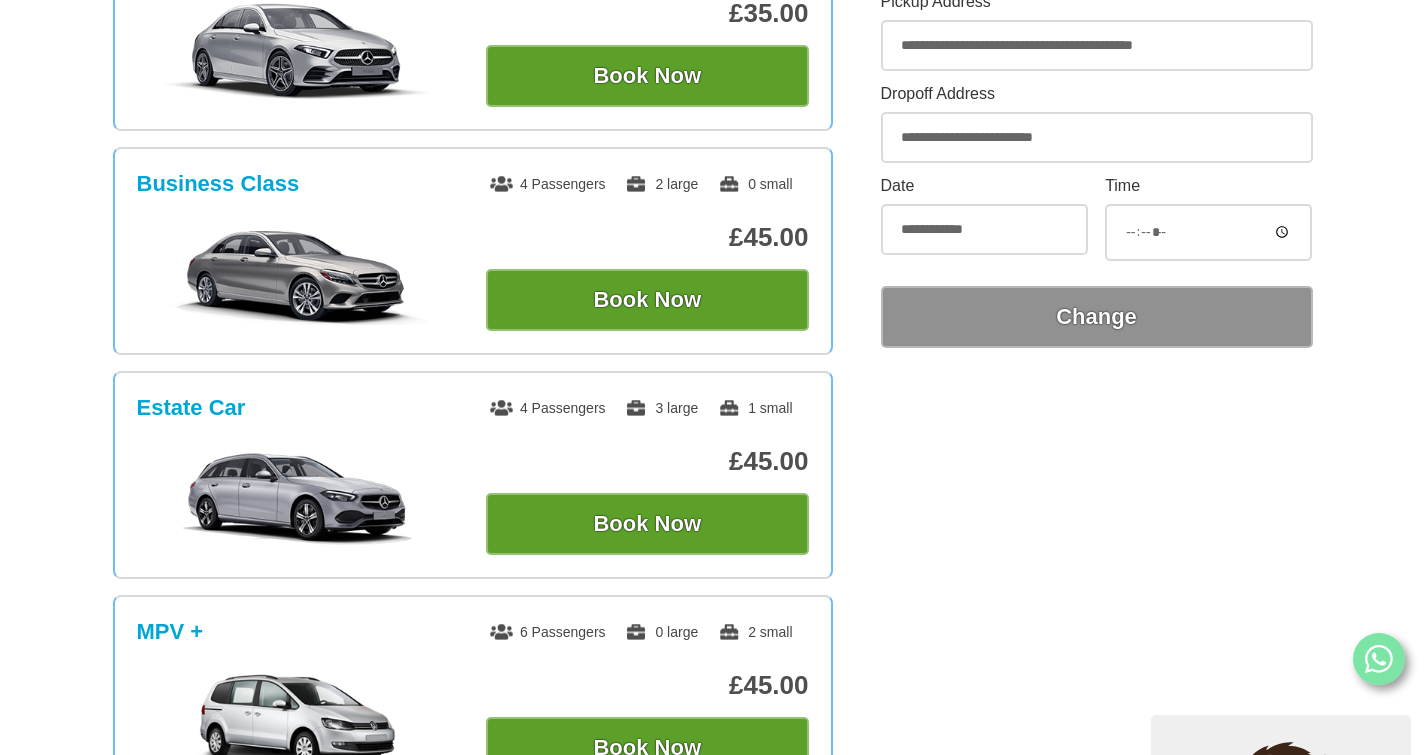 scroll, scrollTop: 340, scrollLeft: 0, axis: vertical 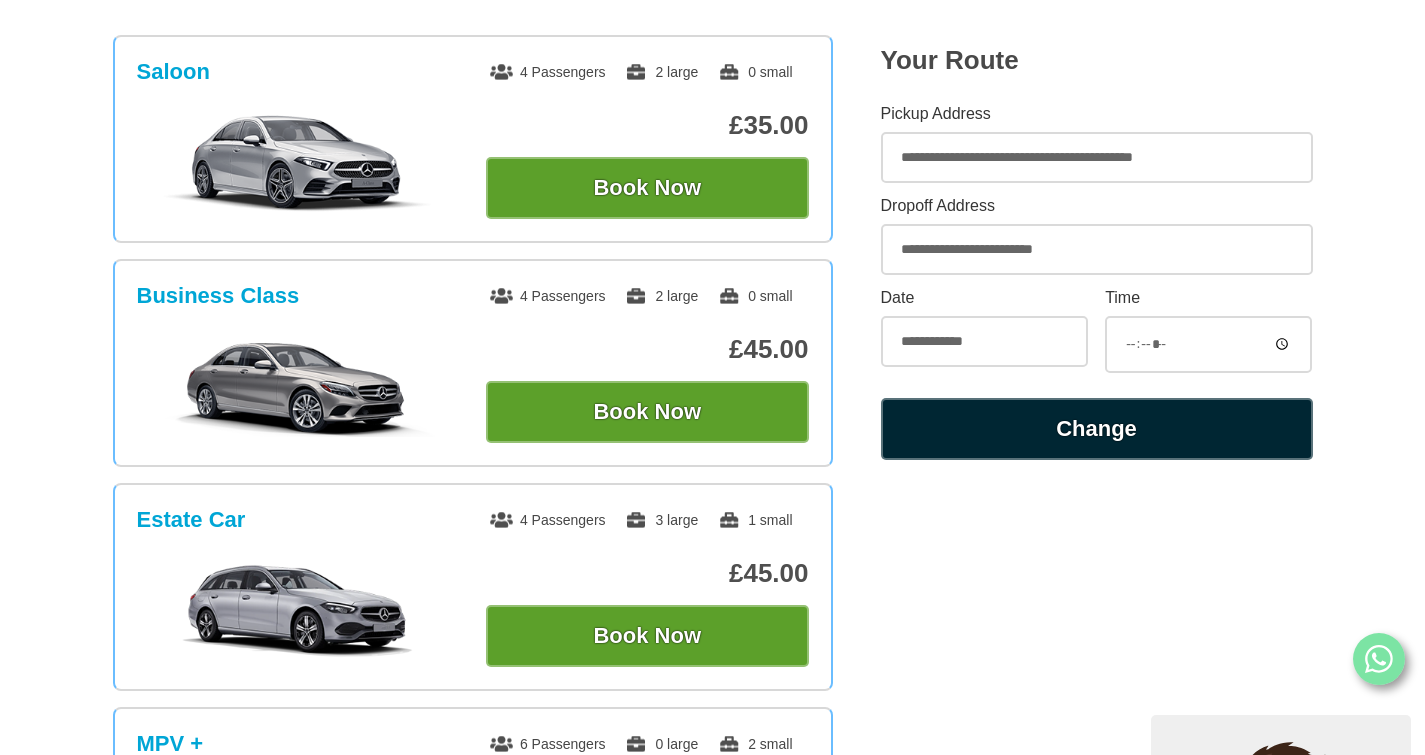 click on "Change" at bounding box center (1097, 429) 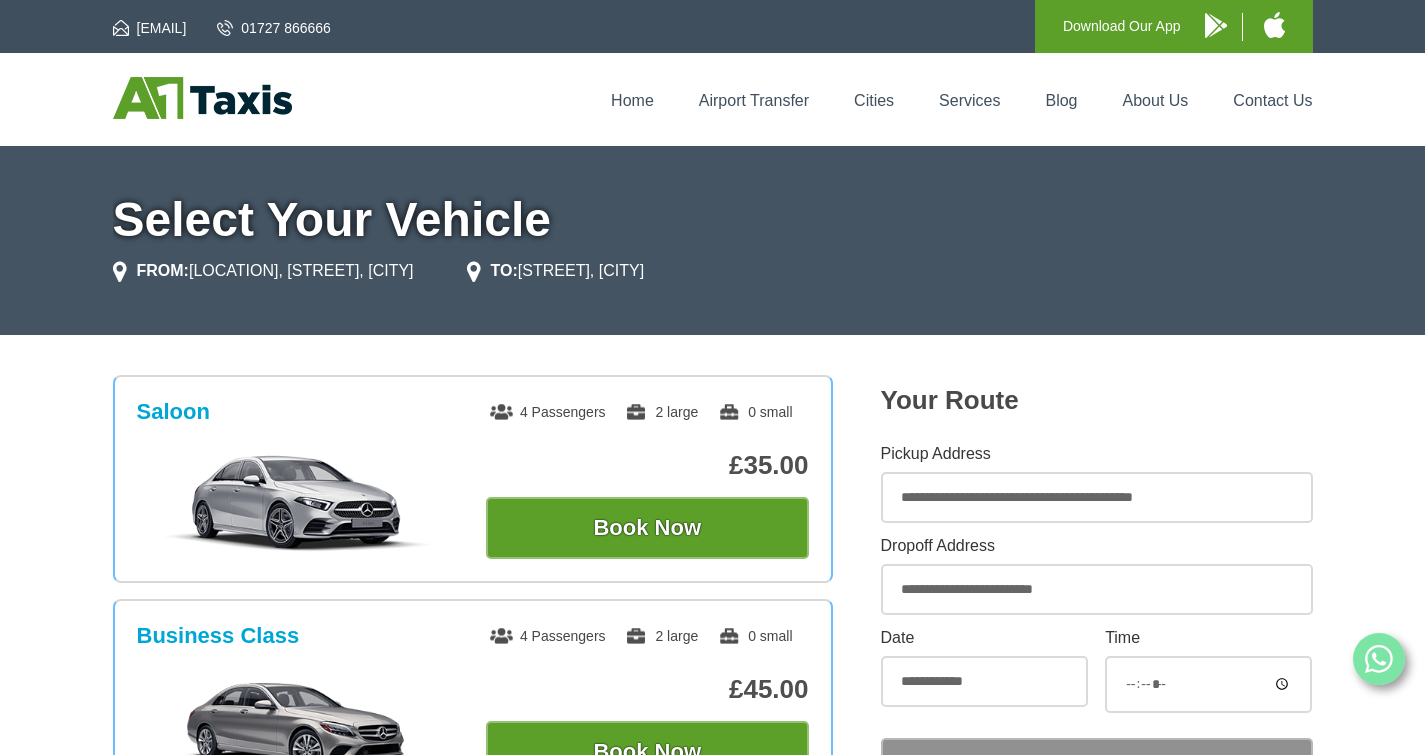 scroll, scrollTop: 0, scrollLeft: 0, axis: both 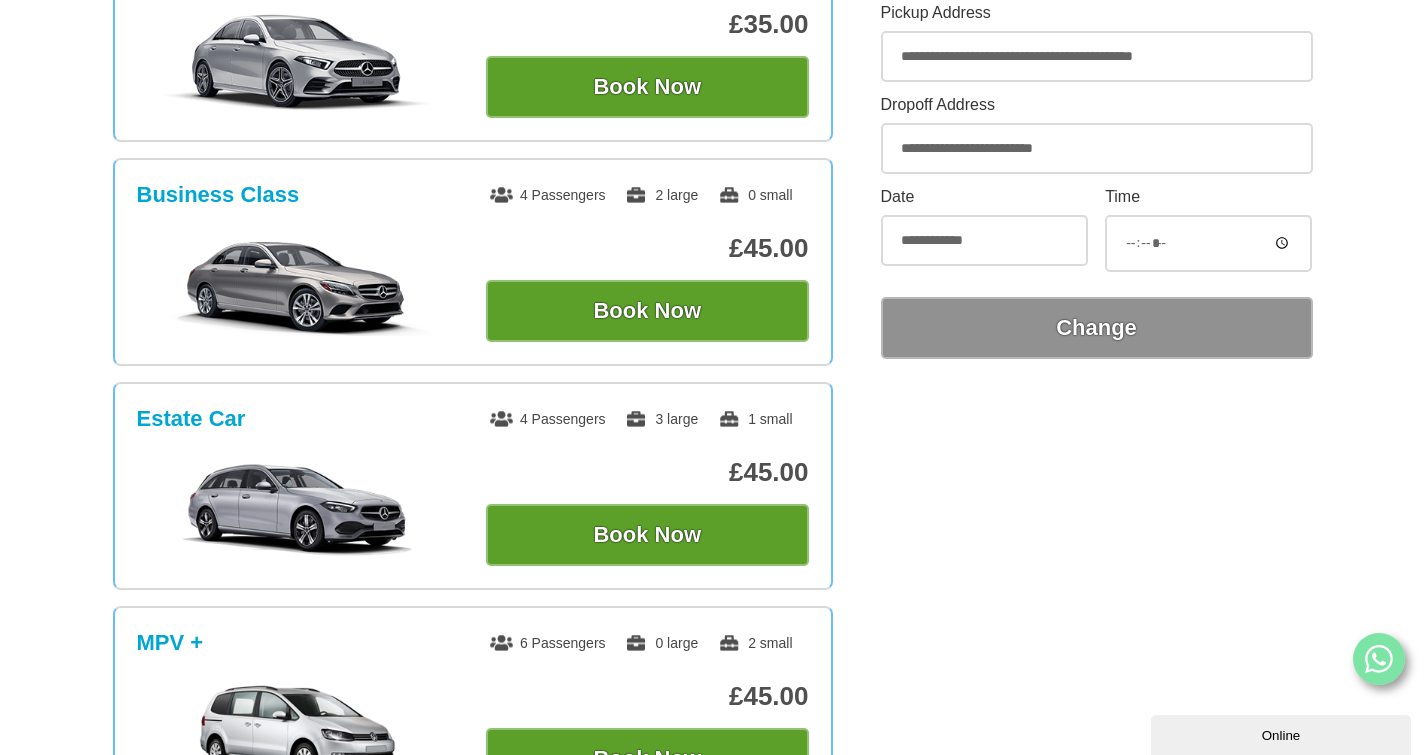 click on "Online" at bounding box center (1281, 735) 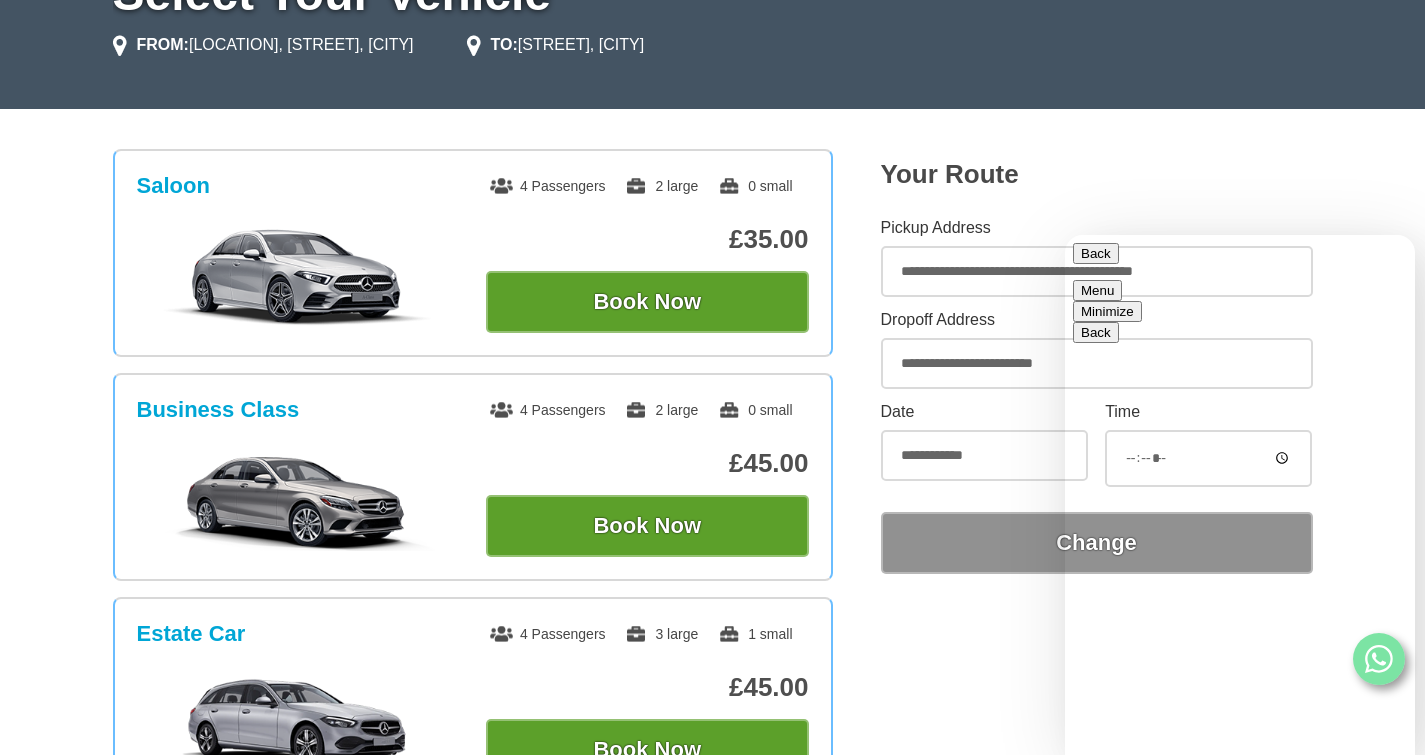 scroll, scrollTop: 30, scrollLeft: 0, axis: vertical 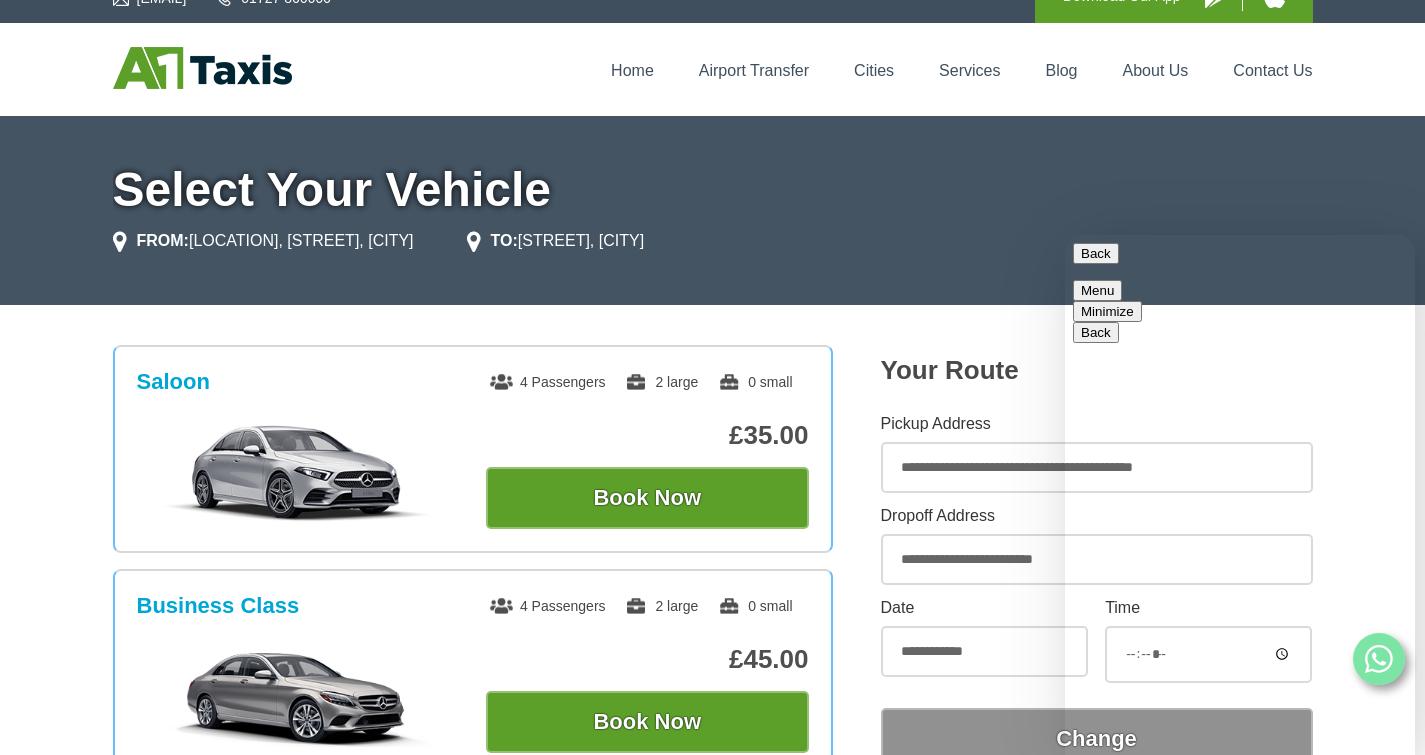 click on "Minimize" at bounding box center [1107, 311] 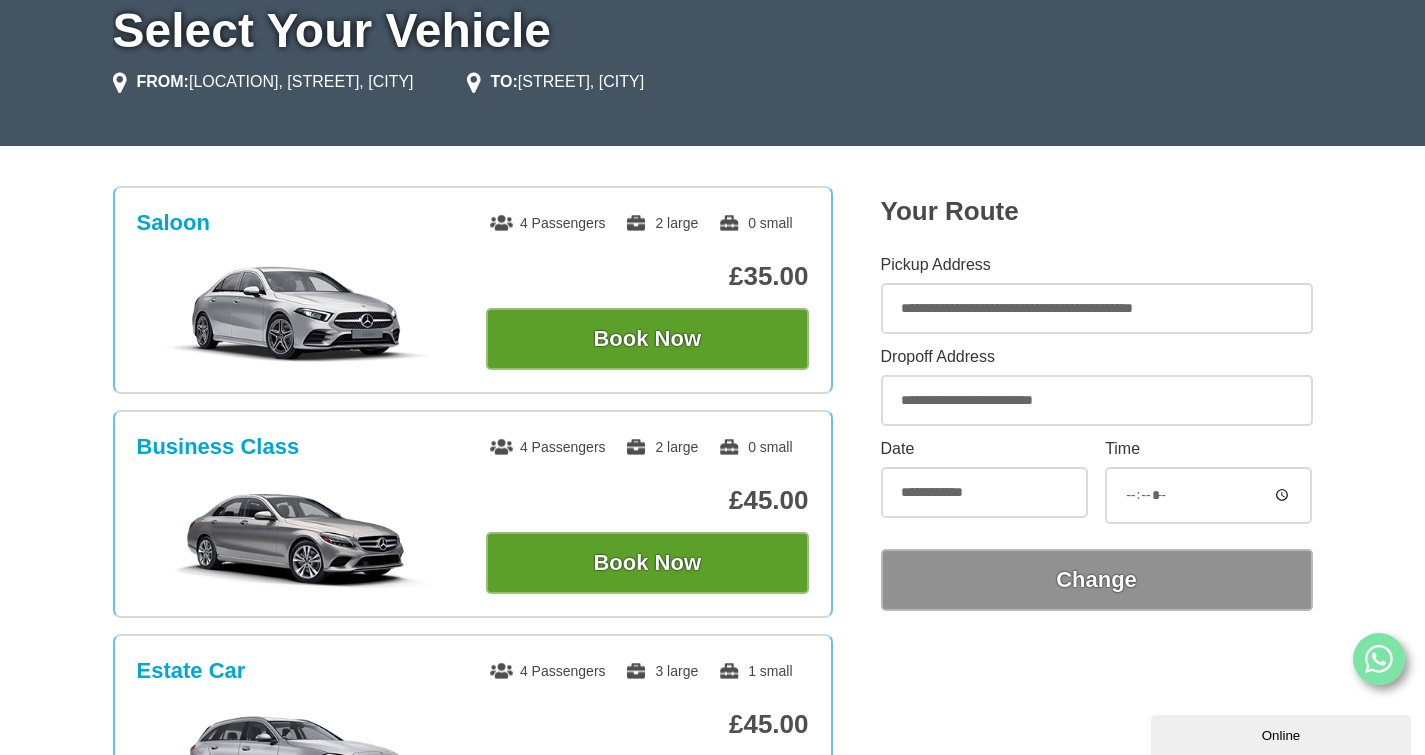 scroll, scrollTop: 185, scrollLeft: 0, axis: vertical 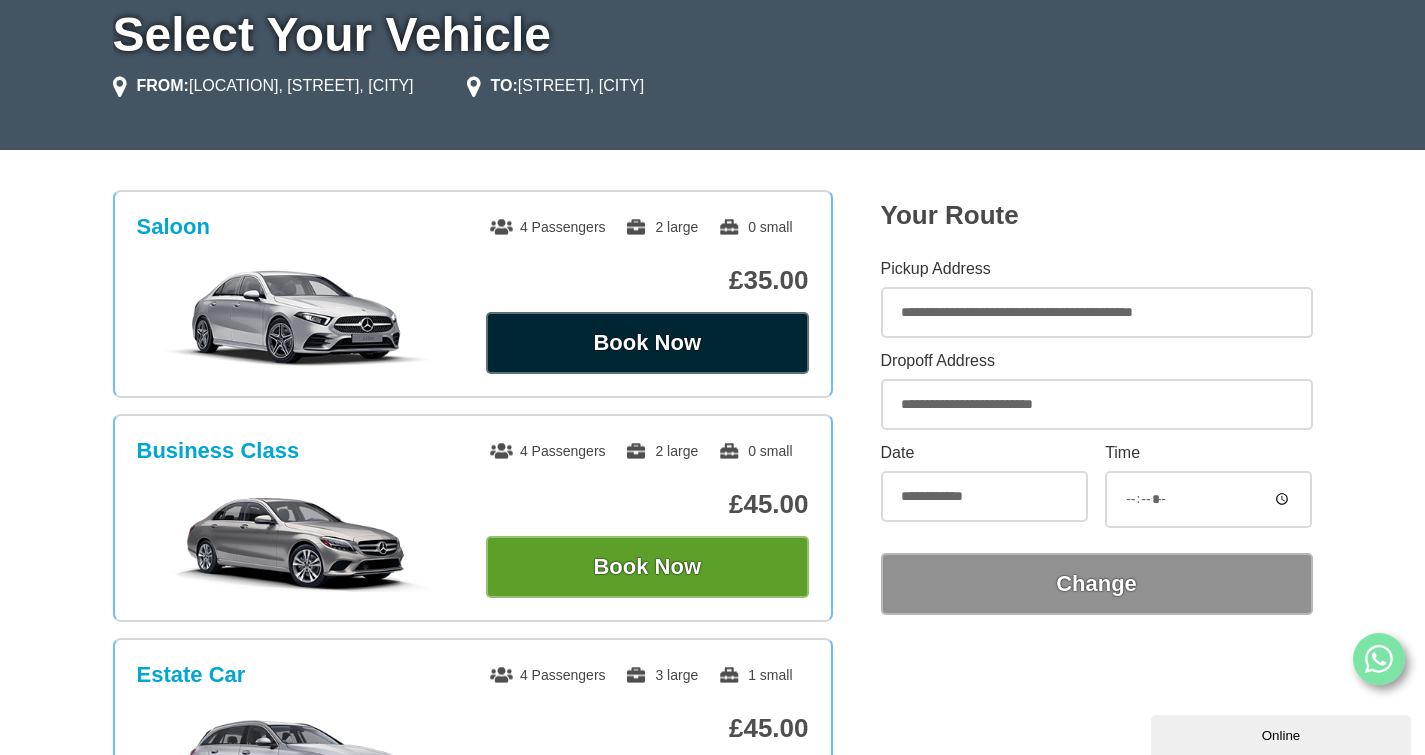 click on "Book Now" at bounding box center (647, 343) 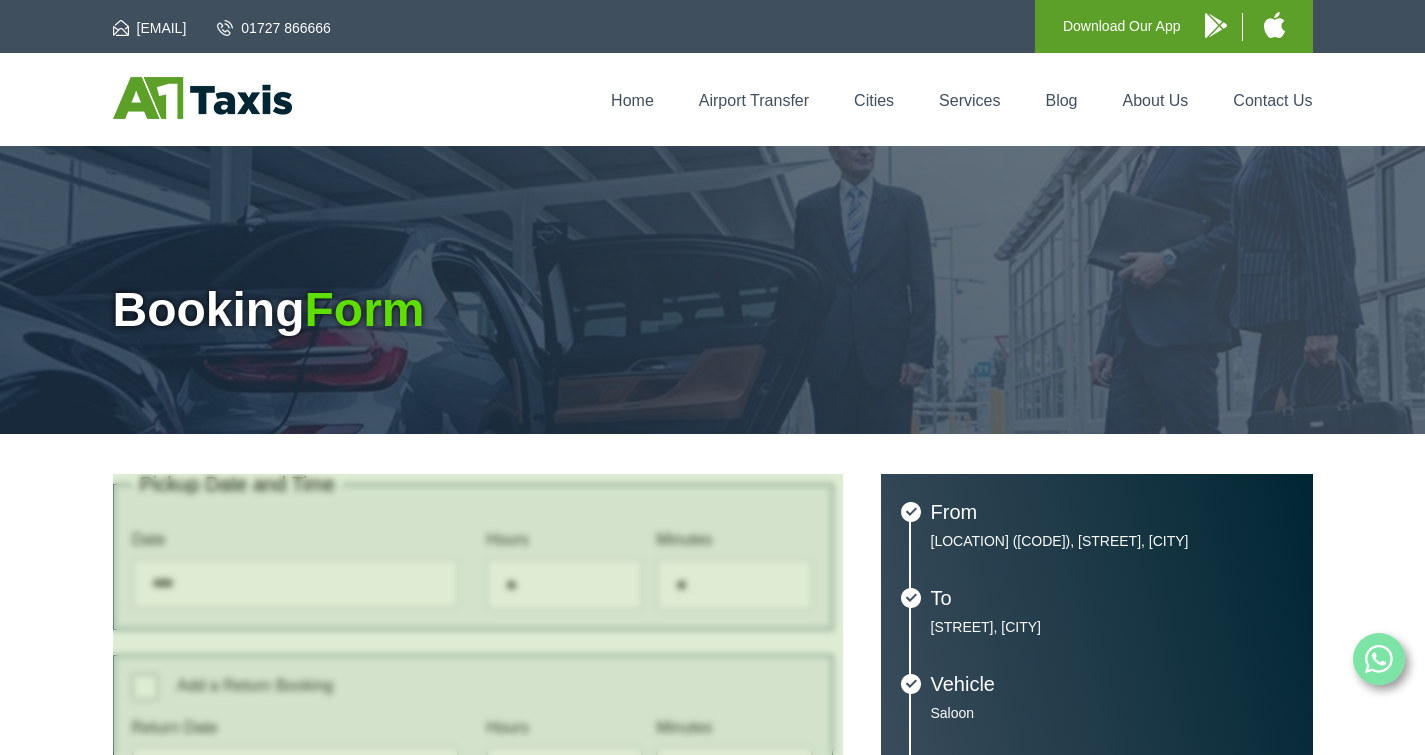 scroll, scrollTop: 0, scrollLeft: 0, axis: both 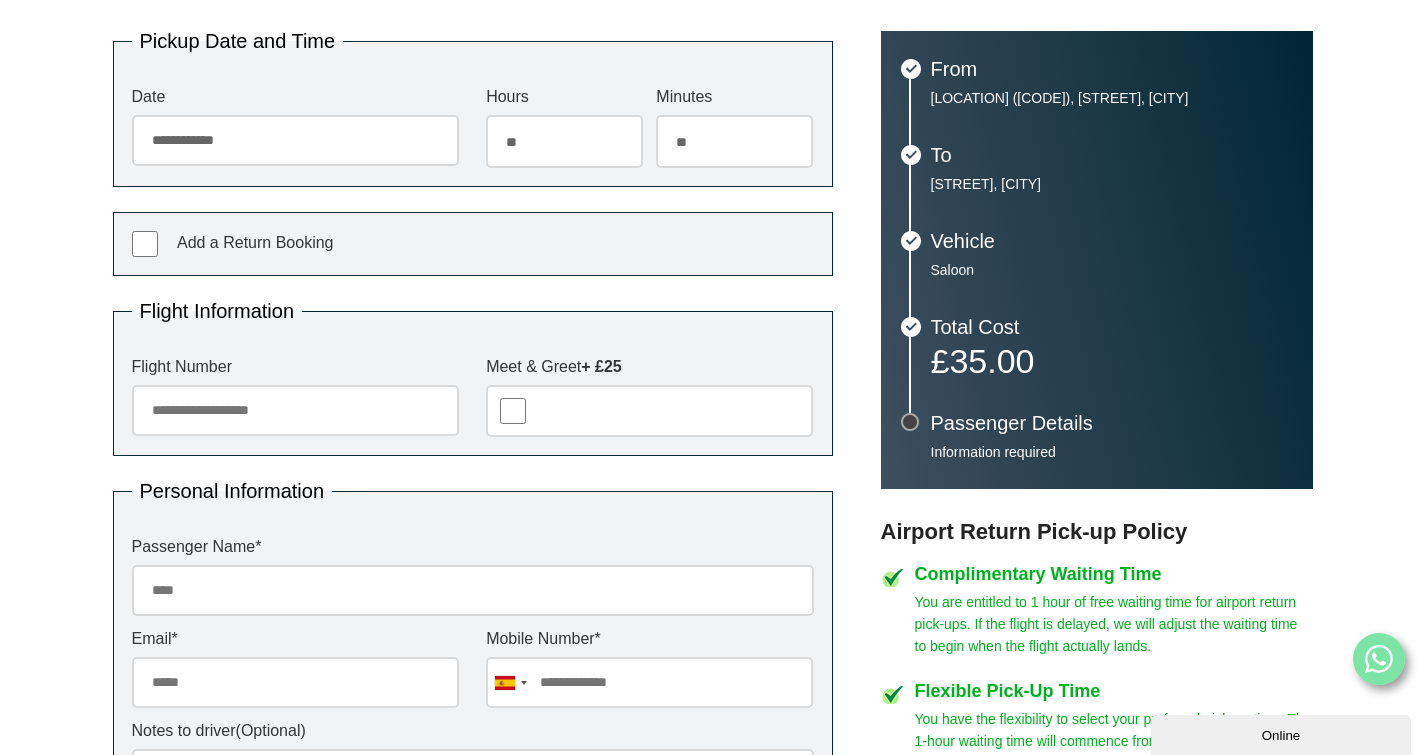 click on "Flight Number" at bounding box center (295, 410) 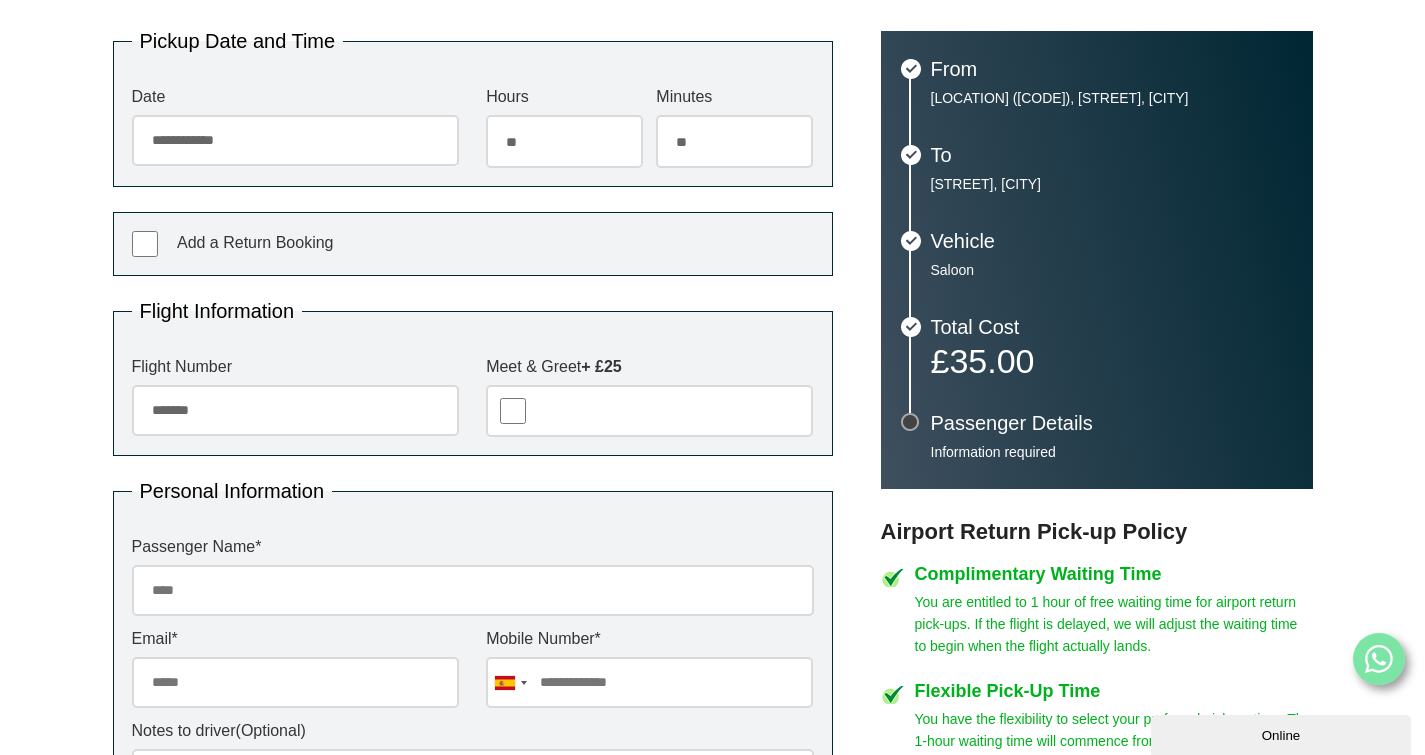 type on "*******" 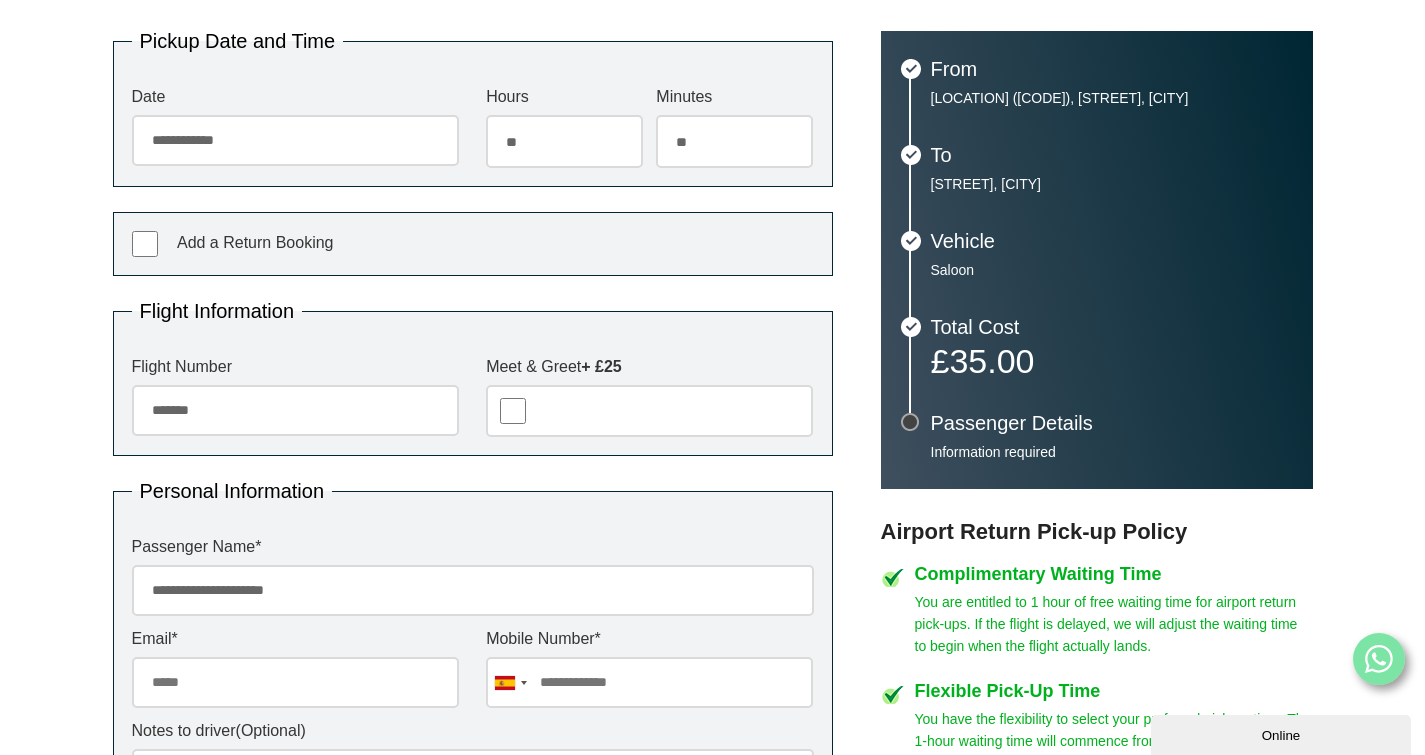 type on "**********" 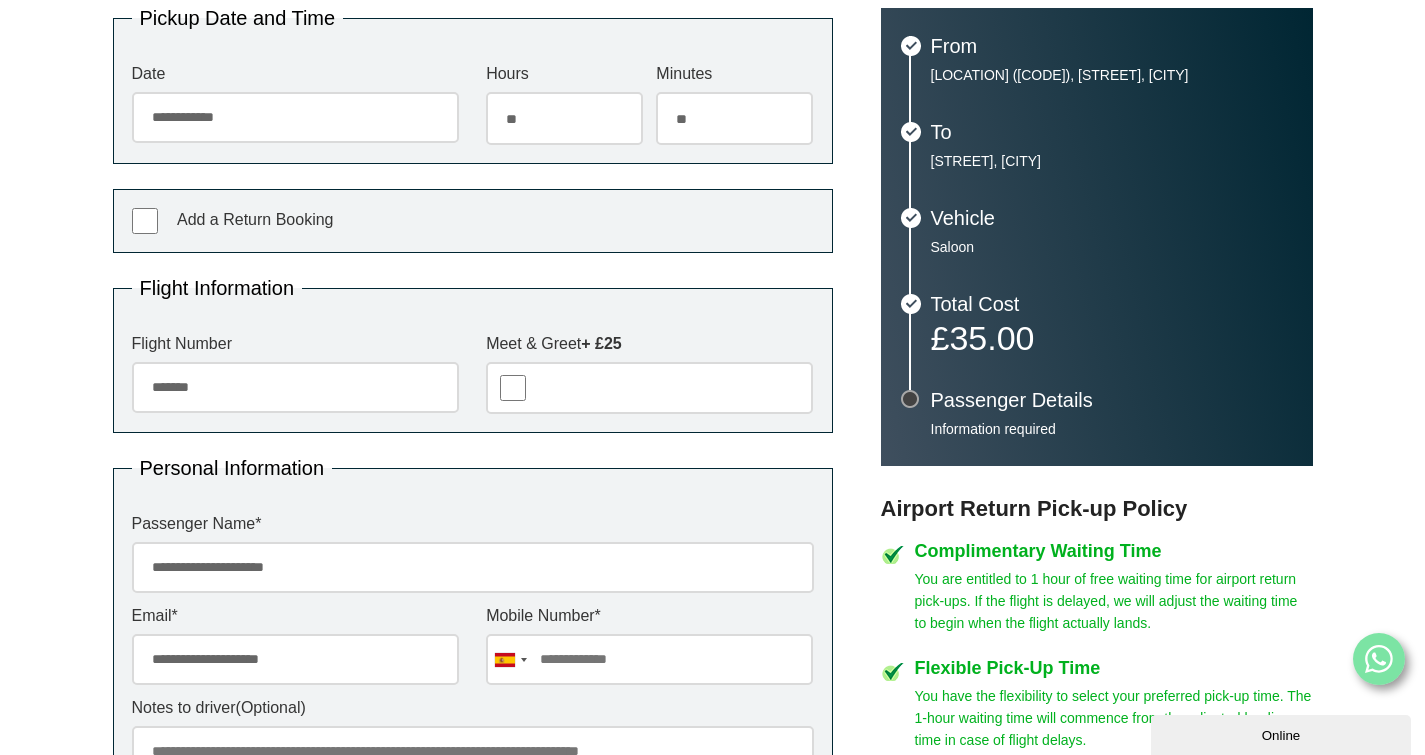 type on "**********" 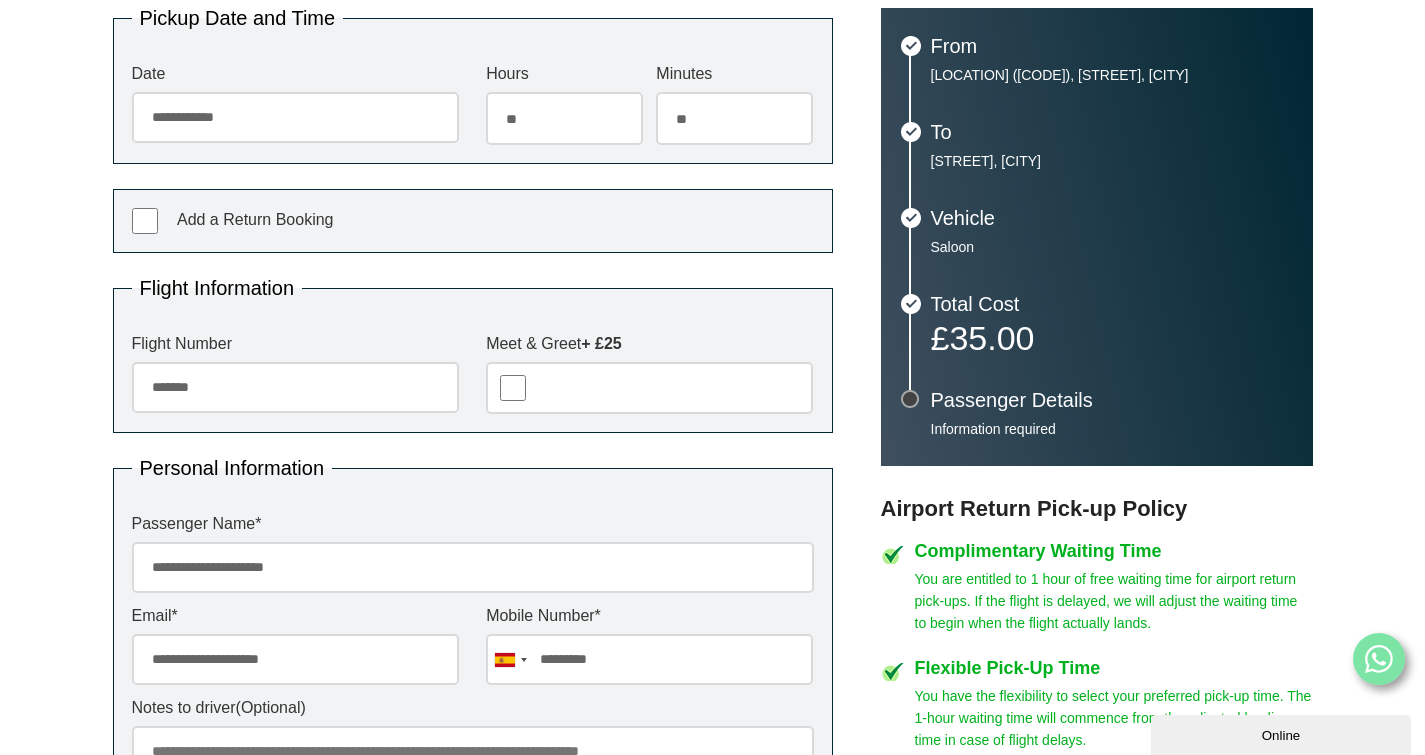 type on "*********" 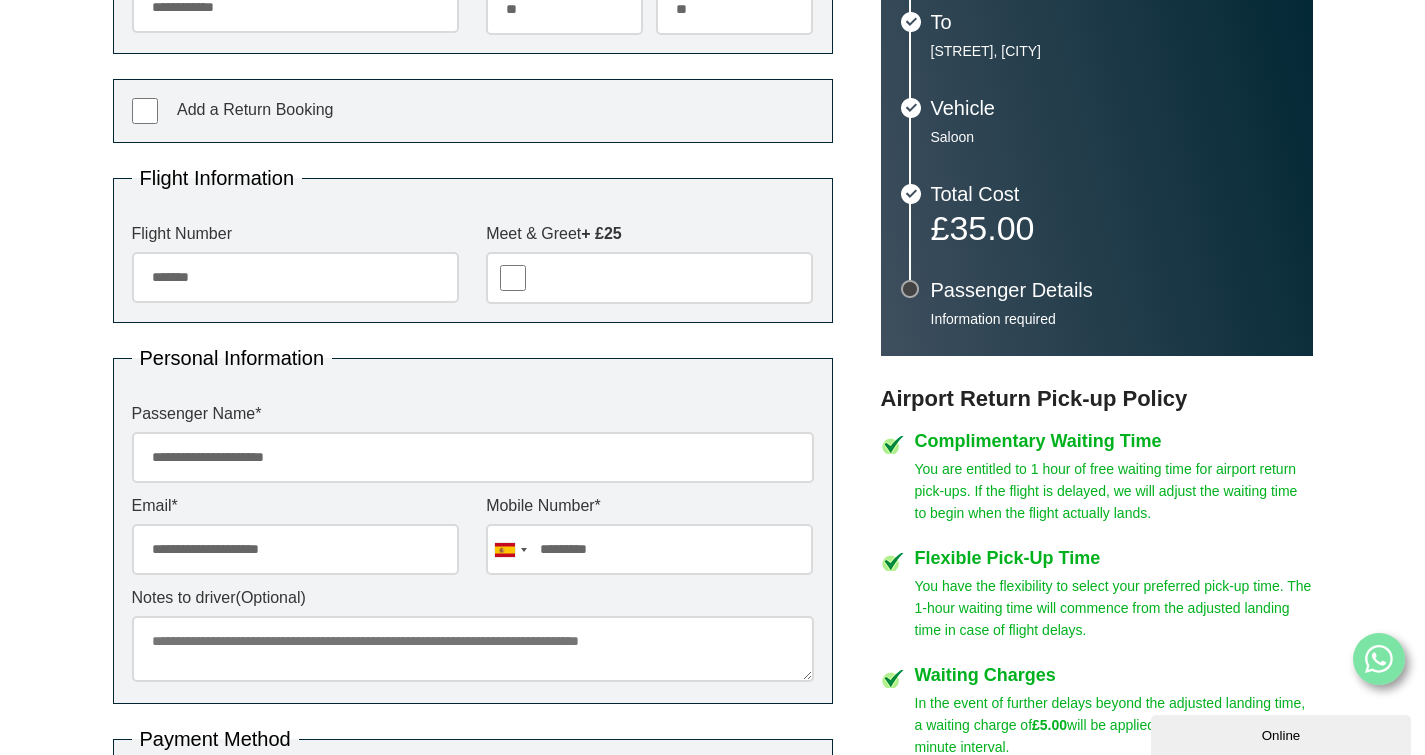 scroll, scrollTop: 726, scrollLeft: 0, axis: vertical 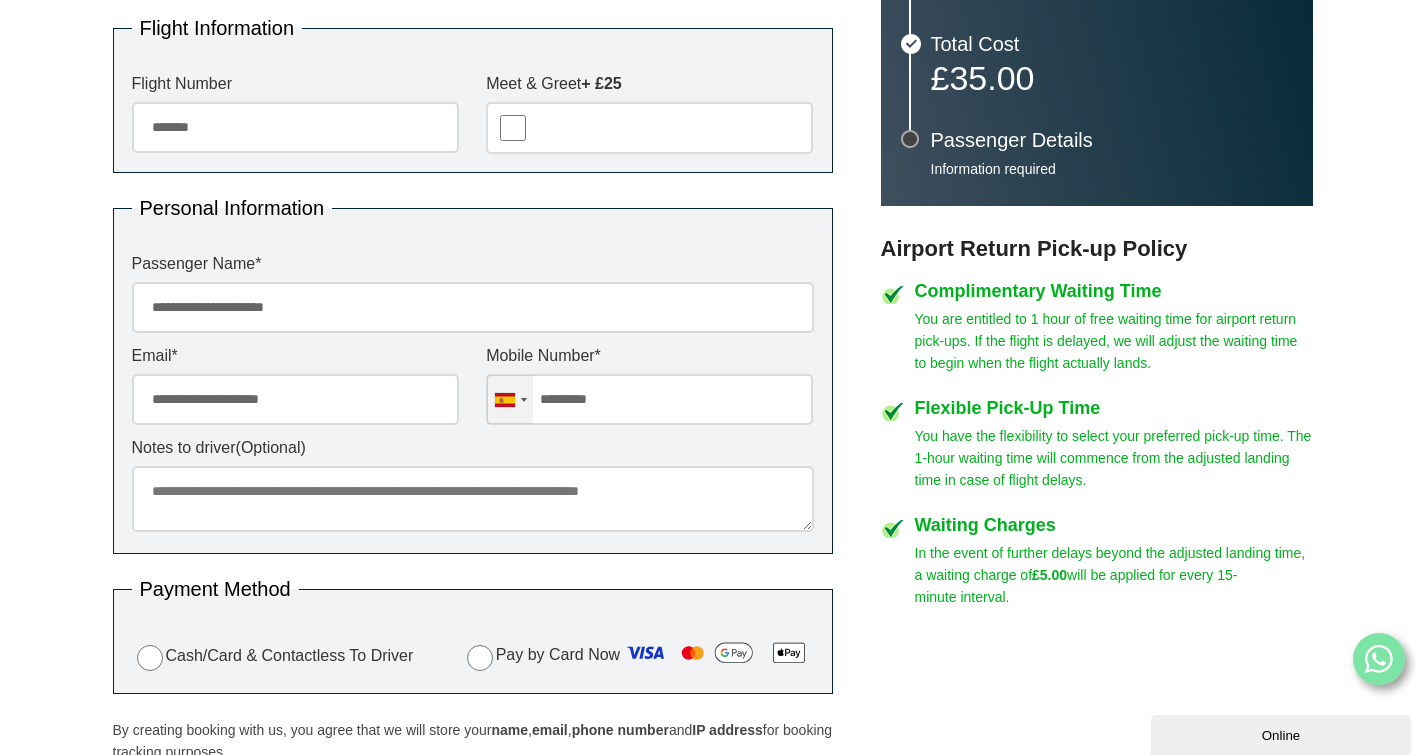 click at bounding box center (524, 400) 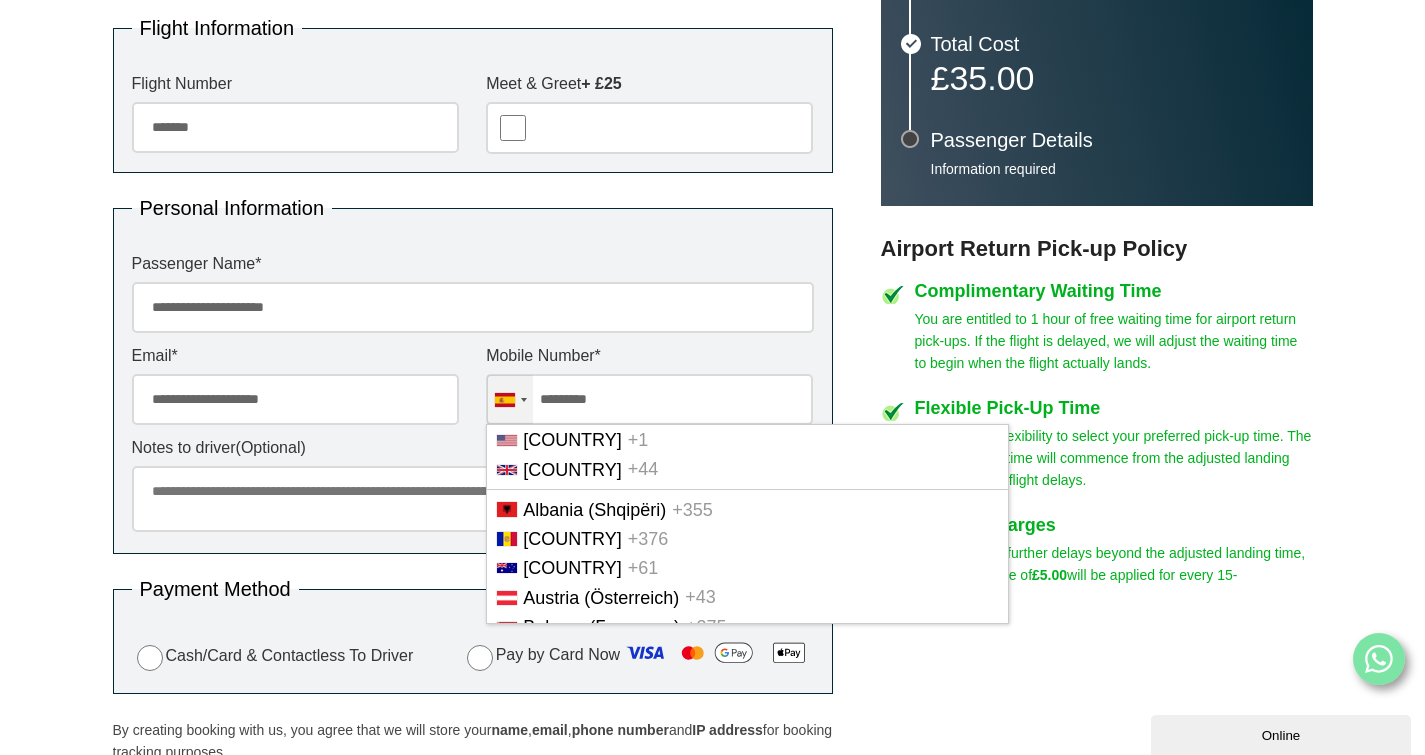 scroll, scrollTop: 1277, scrollLeft: 0, axis: vertical 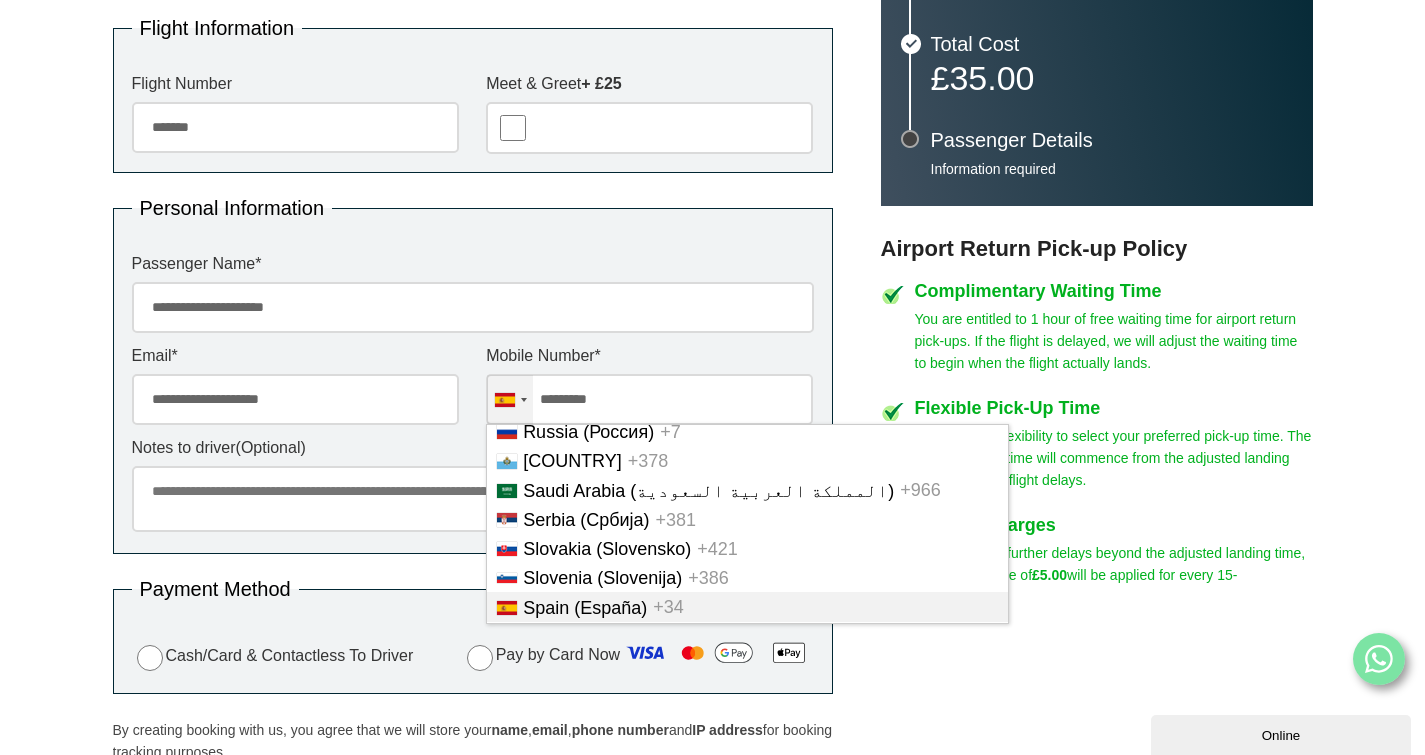 click at bounding box center [524, 400] 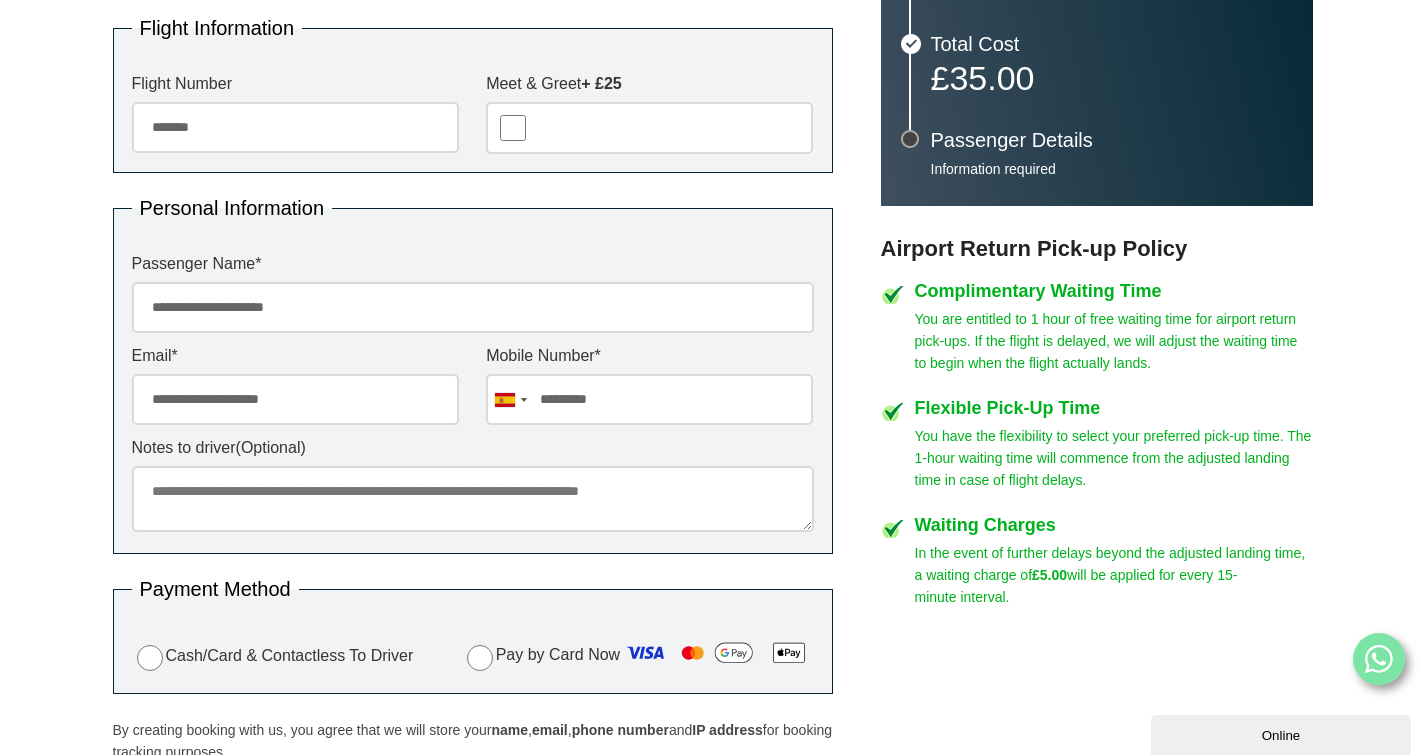 click on "Notes to driver  (Optional)" at bounding box center (473, 499) 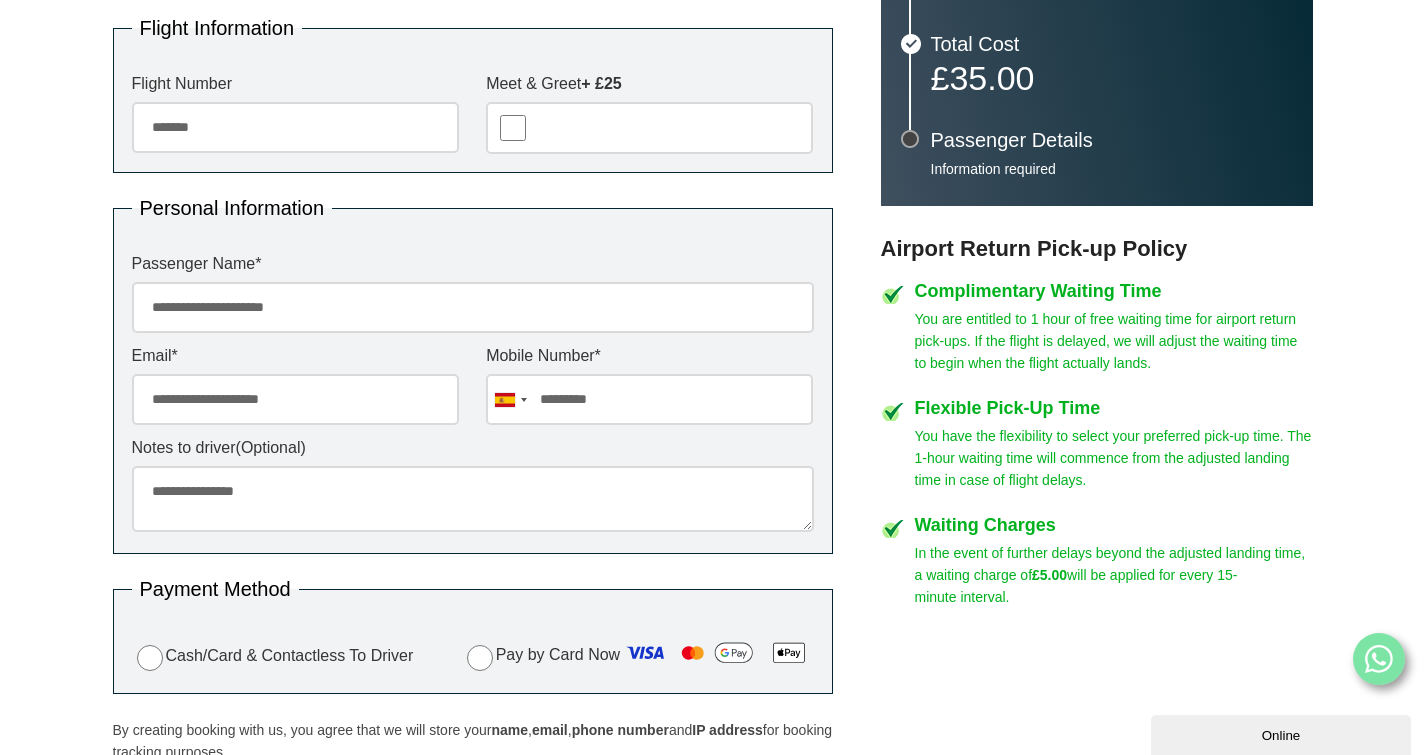 type on "**********" 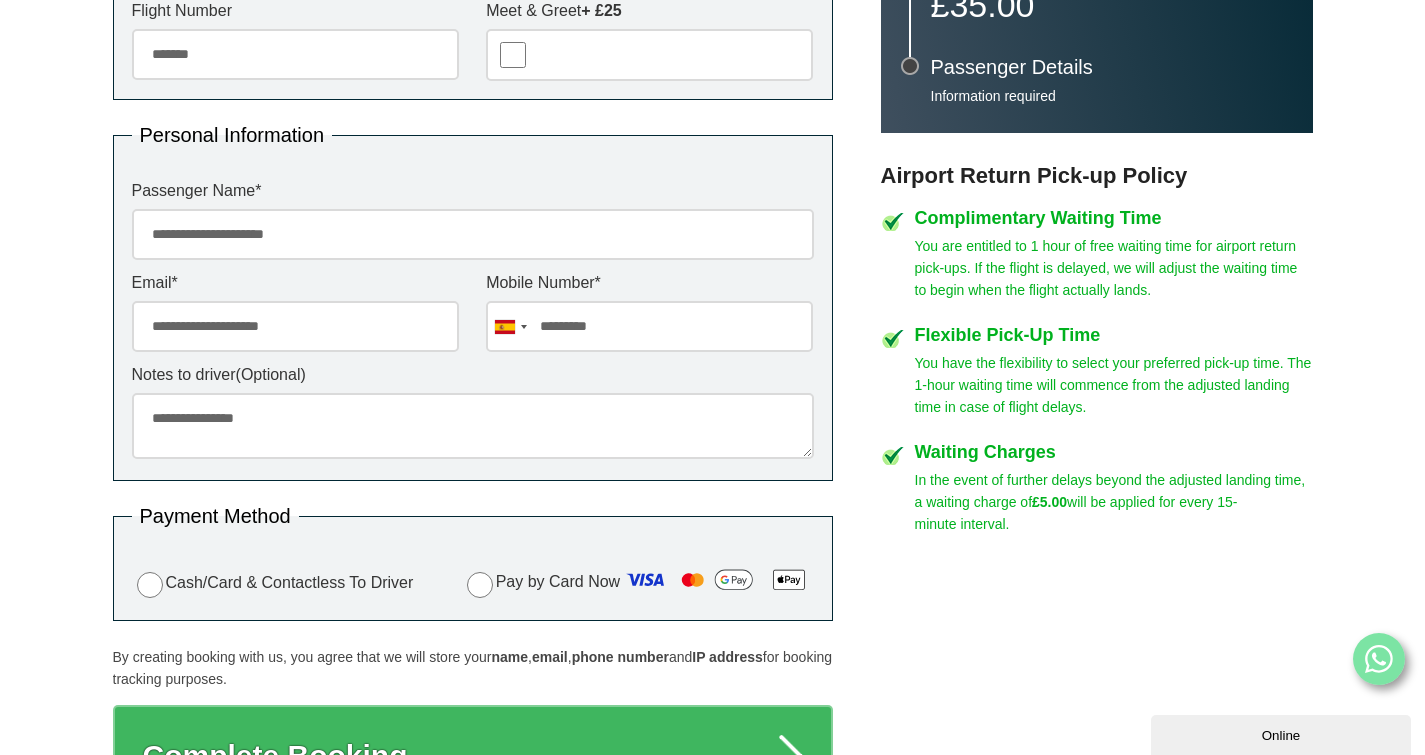 scroll, scrollTop: 837, scrollLeft: 0, axis: vertical 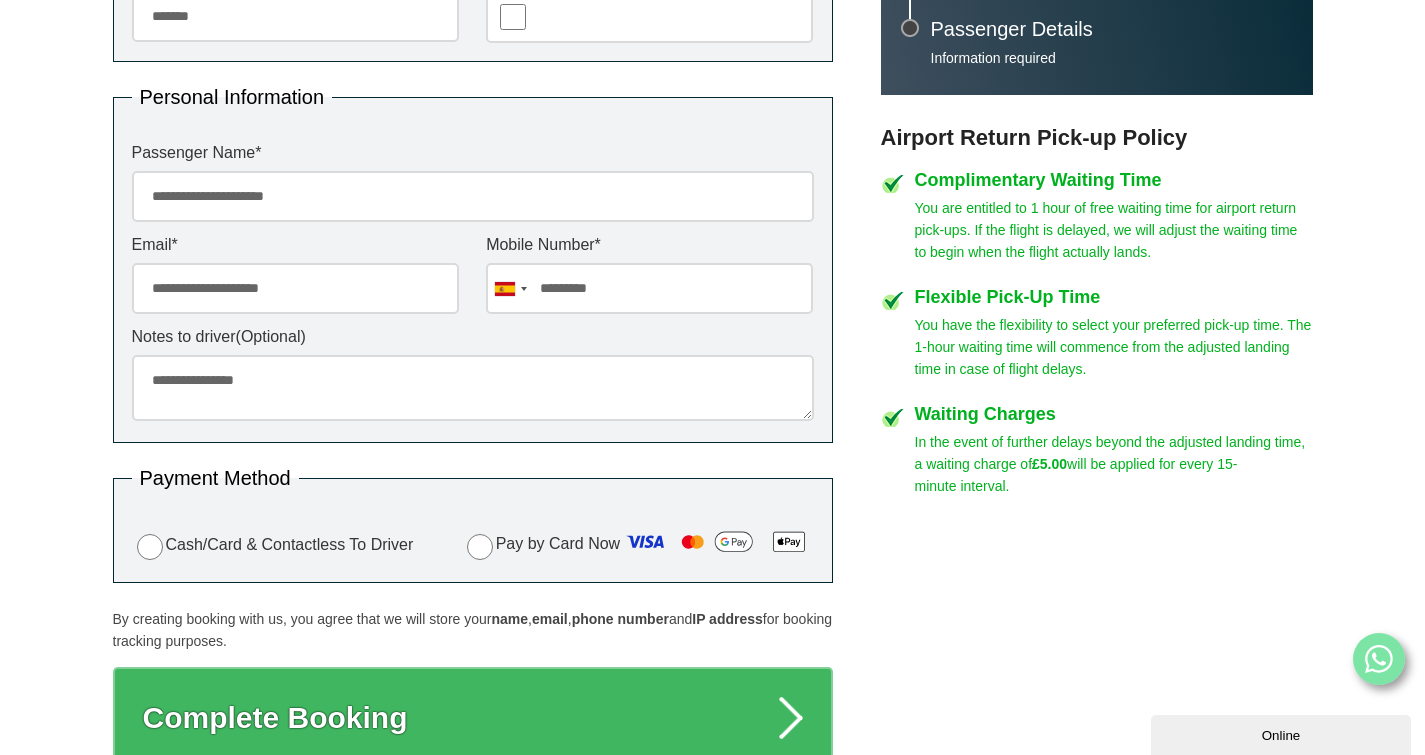 click on "**********" at bounding box center [473, 388] 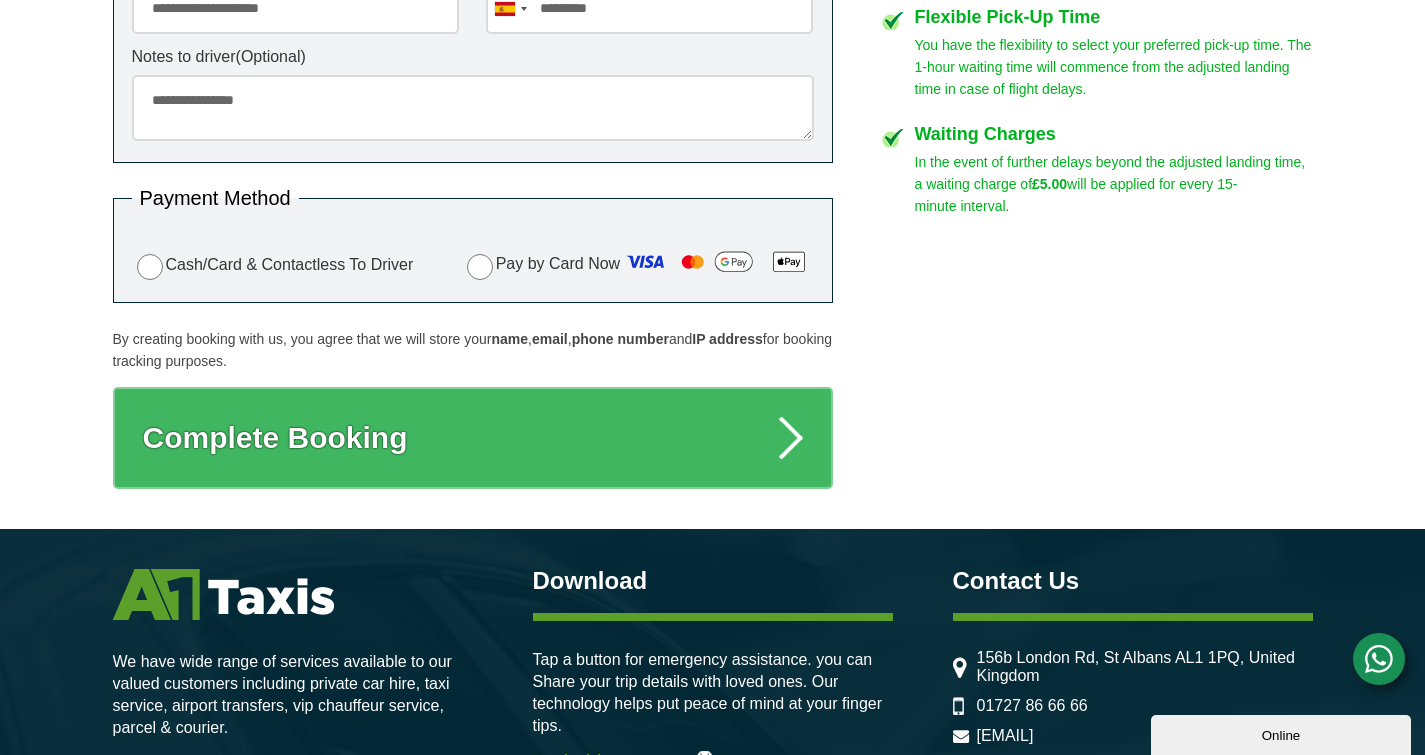scroll, scrollTop: 1220, scrollLeft: 0, axis: vertical 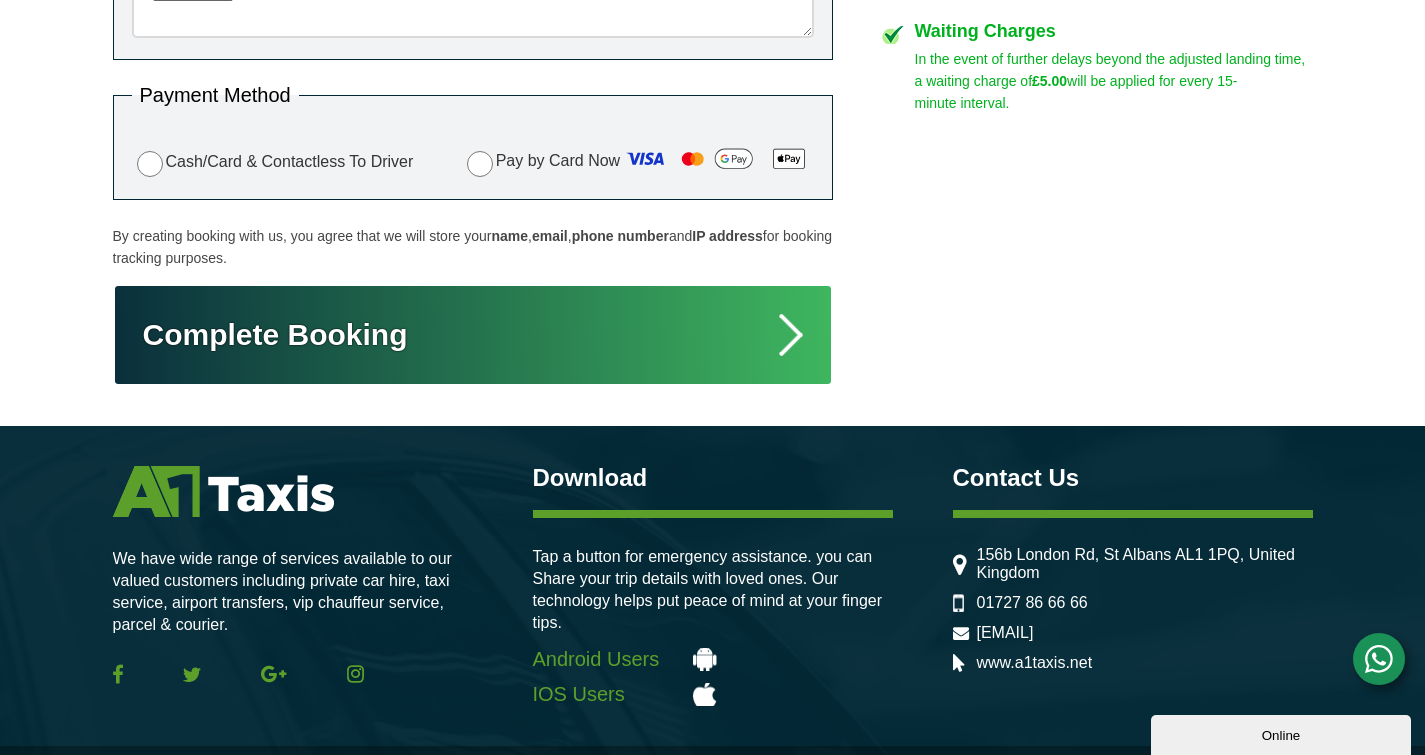 click on "Complete Booking" at bounding box center [473, 335] 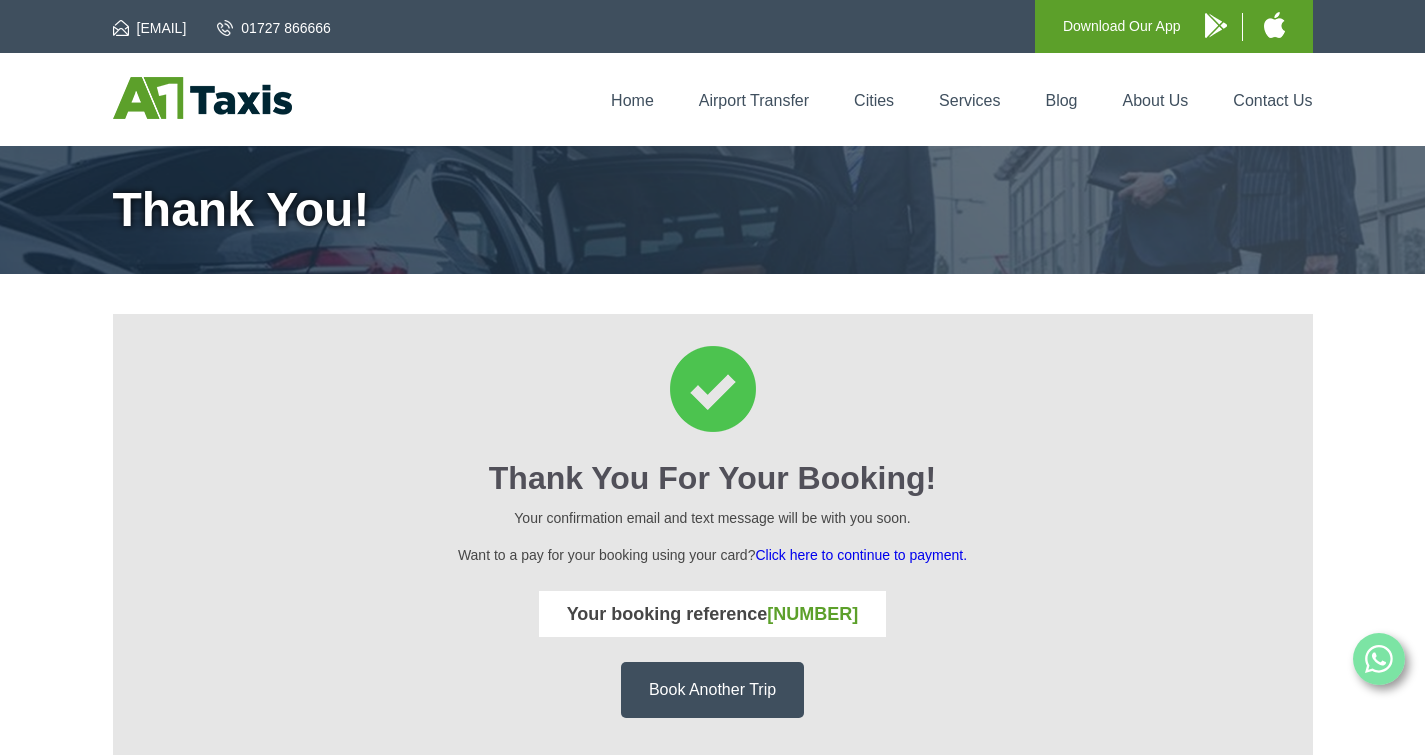 scroll, scrollTop: 0, scrollLeft: 0, axis: both 